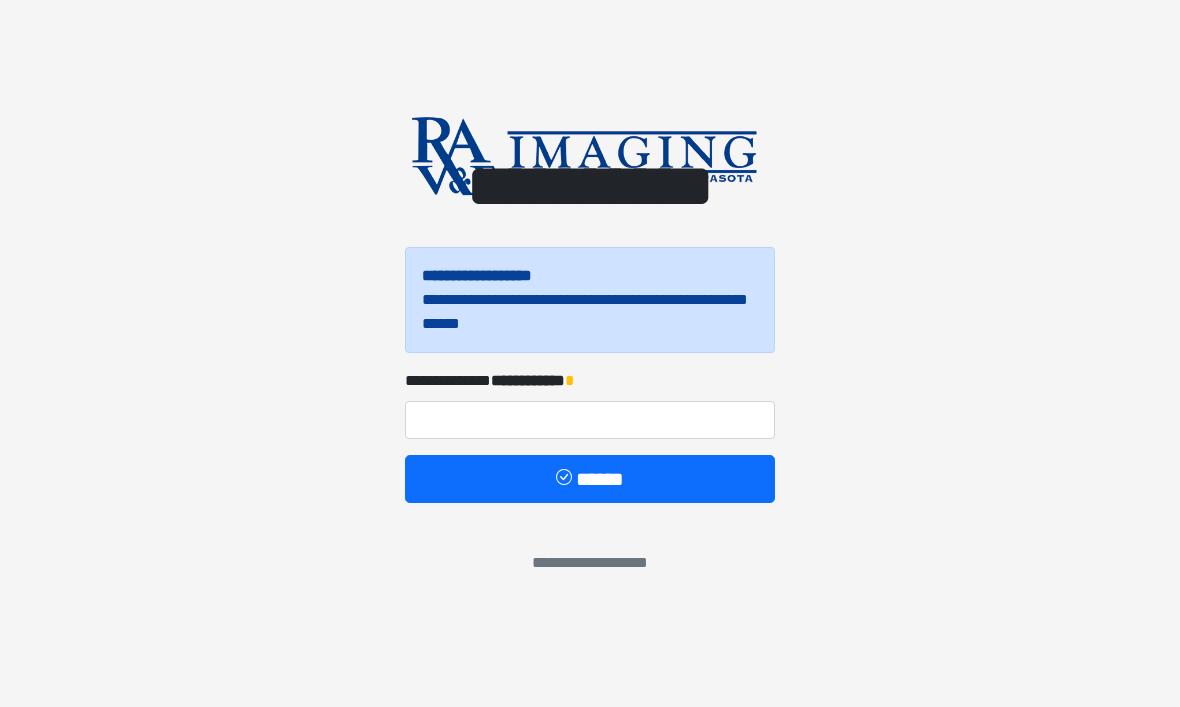 scroll, scrollTop: 0, scrollLeft: 0, axis: both 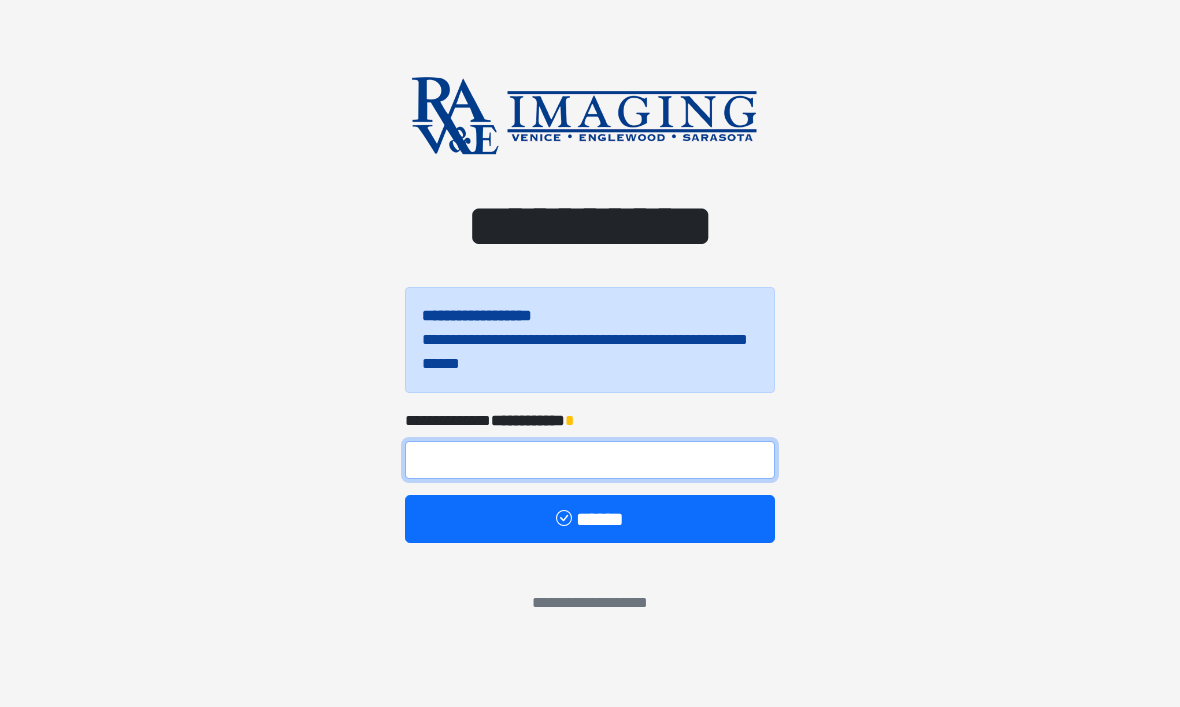 click at bounding box center (590, 460) 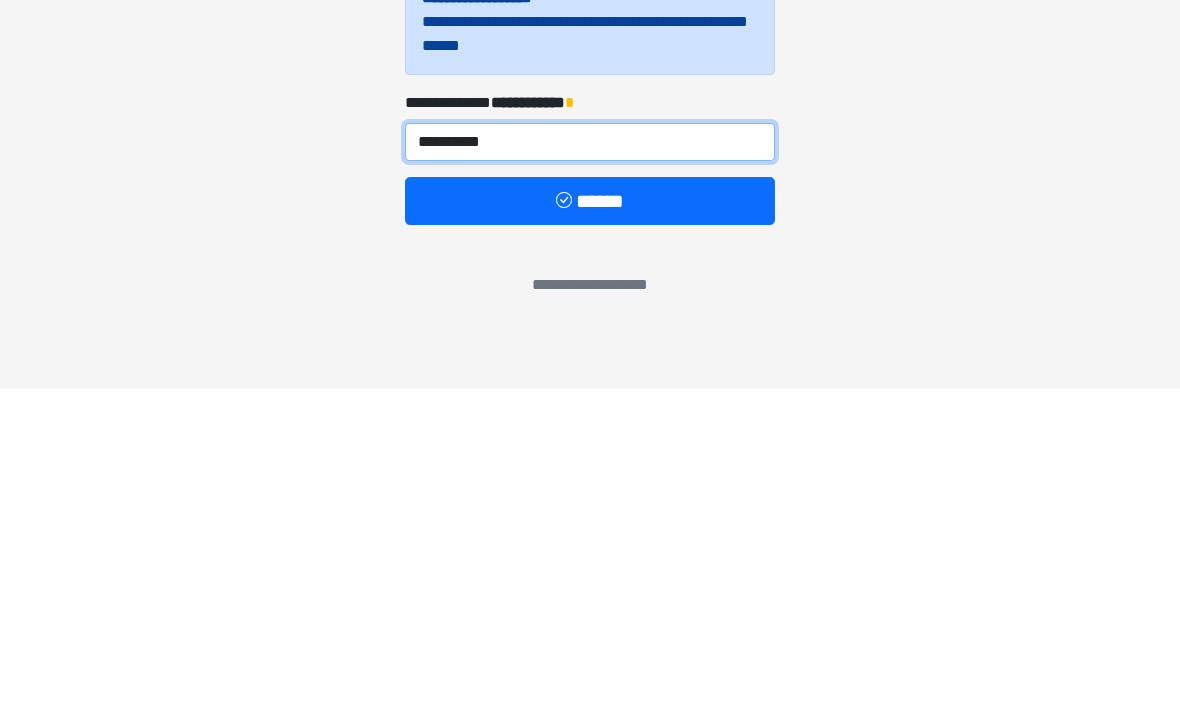 type on "**********" 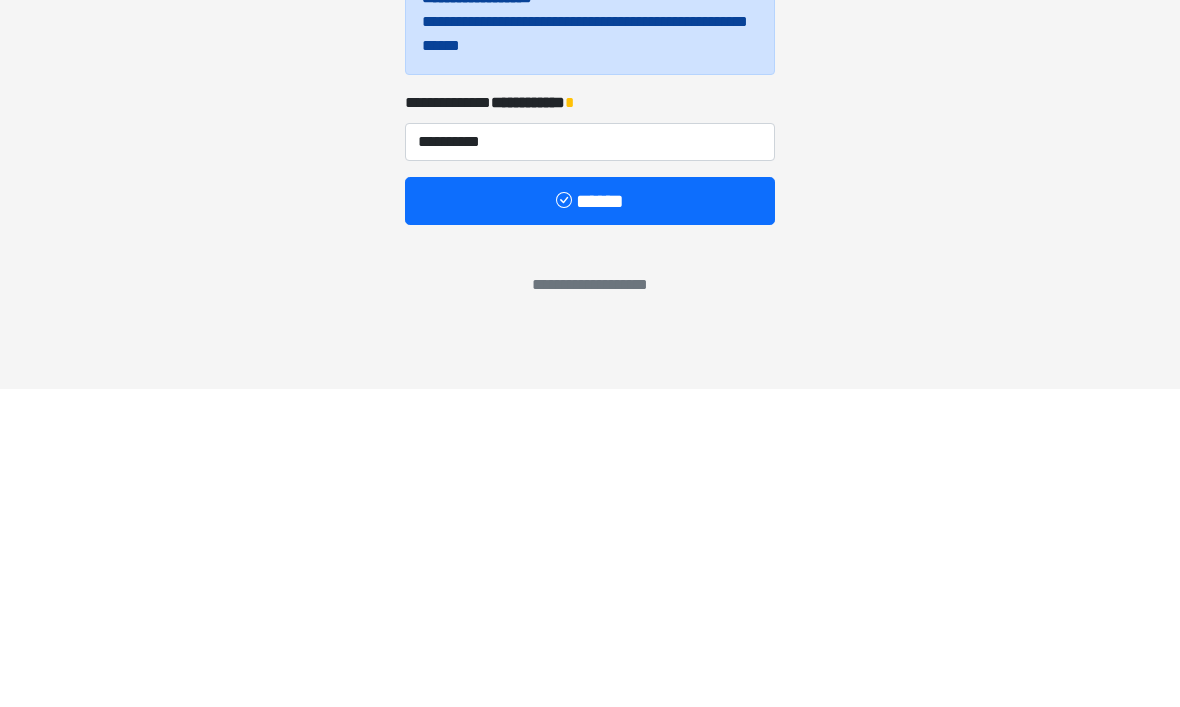 click on "******" at bounding box center [590, 519] 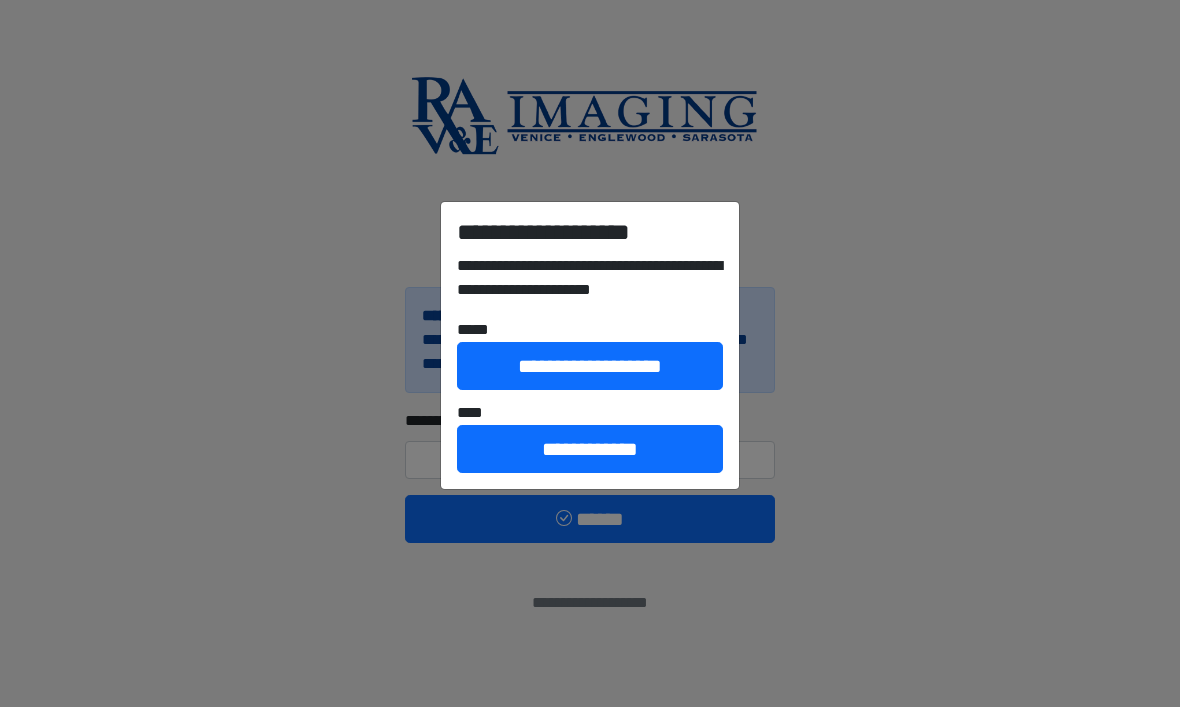 click on "**********" at bounding box center (590, 449) 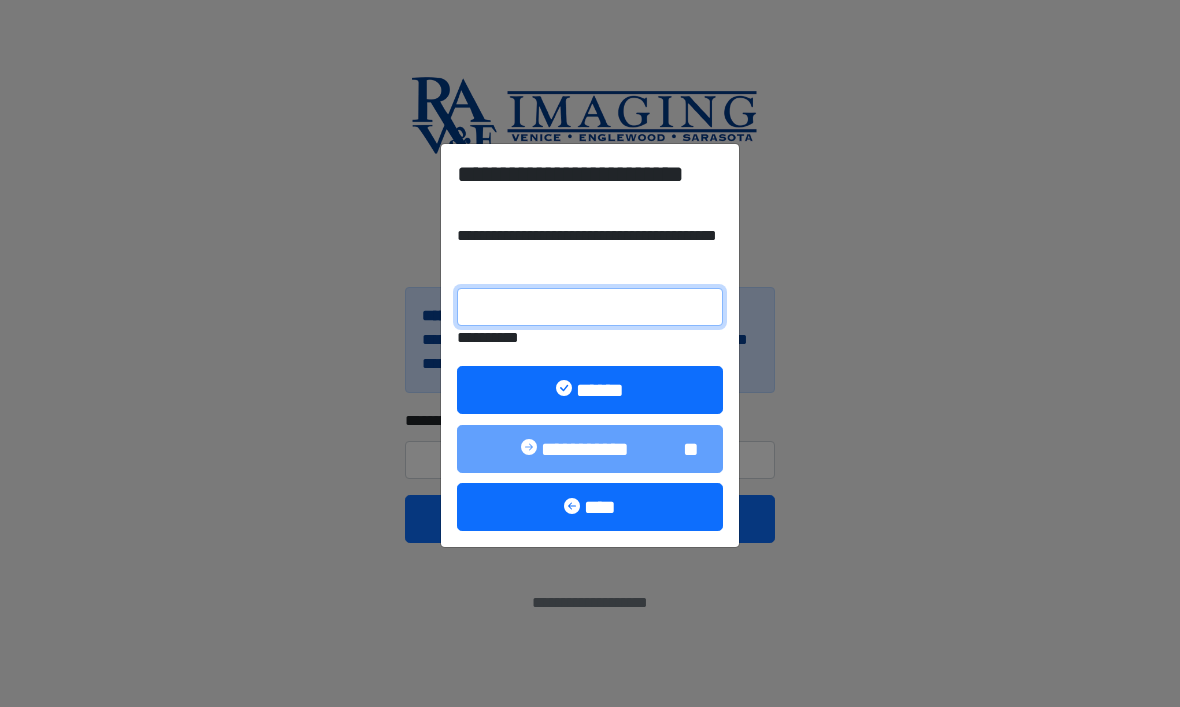 click on "**********" at bounding box center (590, 307) 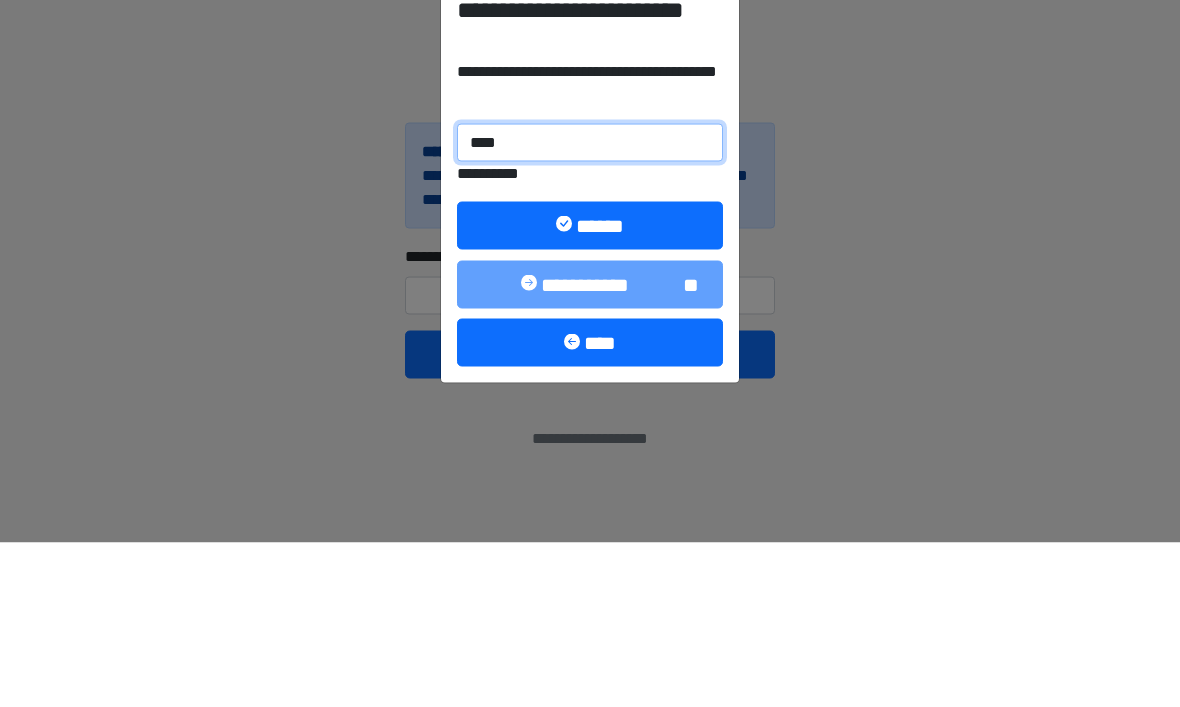 type on "******" 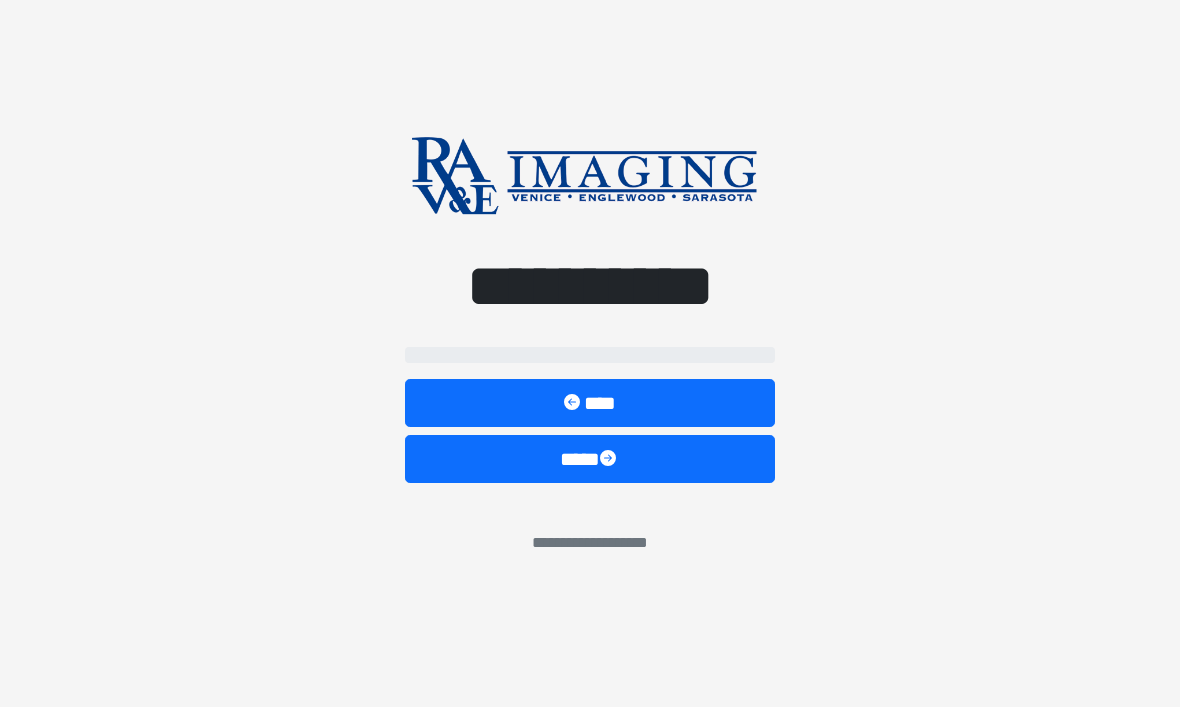 click on "****" at bounding box center (590, 403) 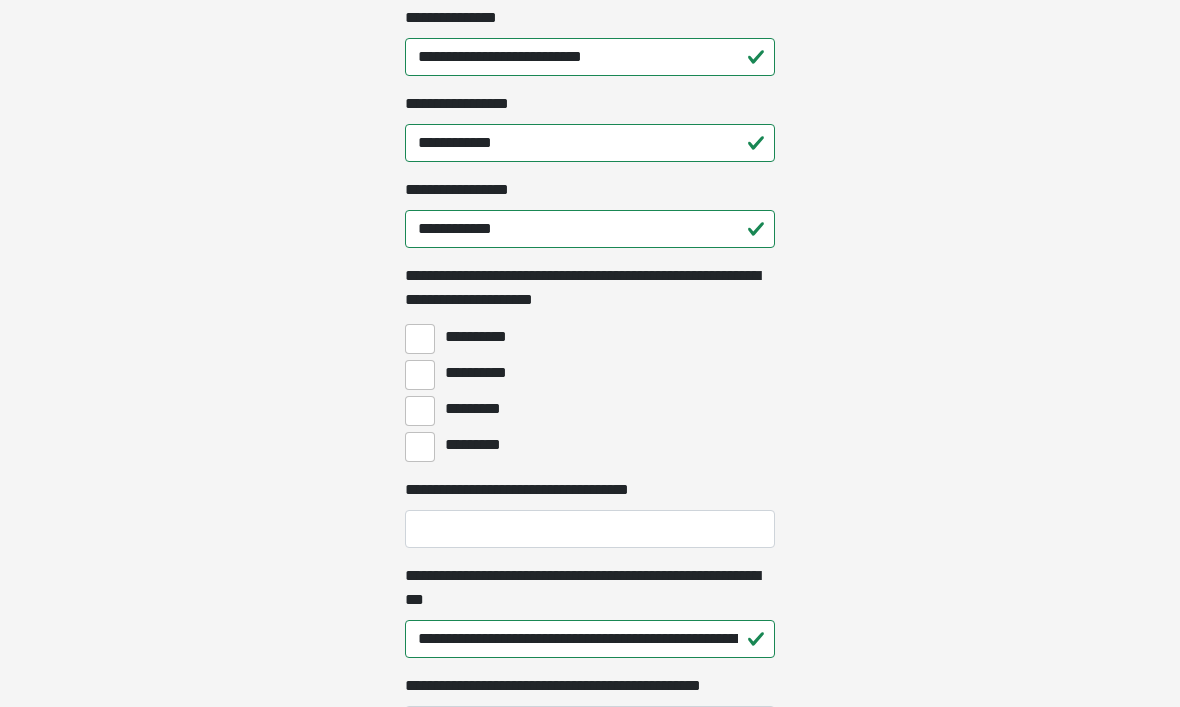 scroll, scrollTop: 1369, scrollLeft: 0, axis: vertical 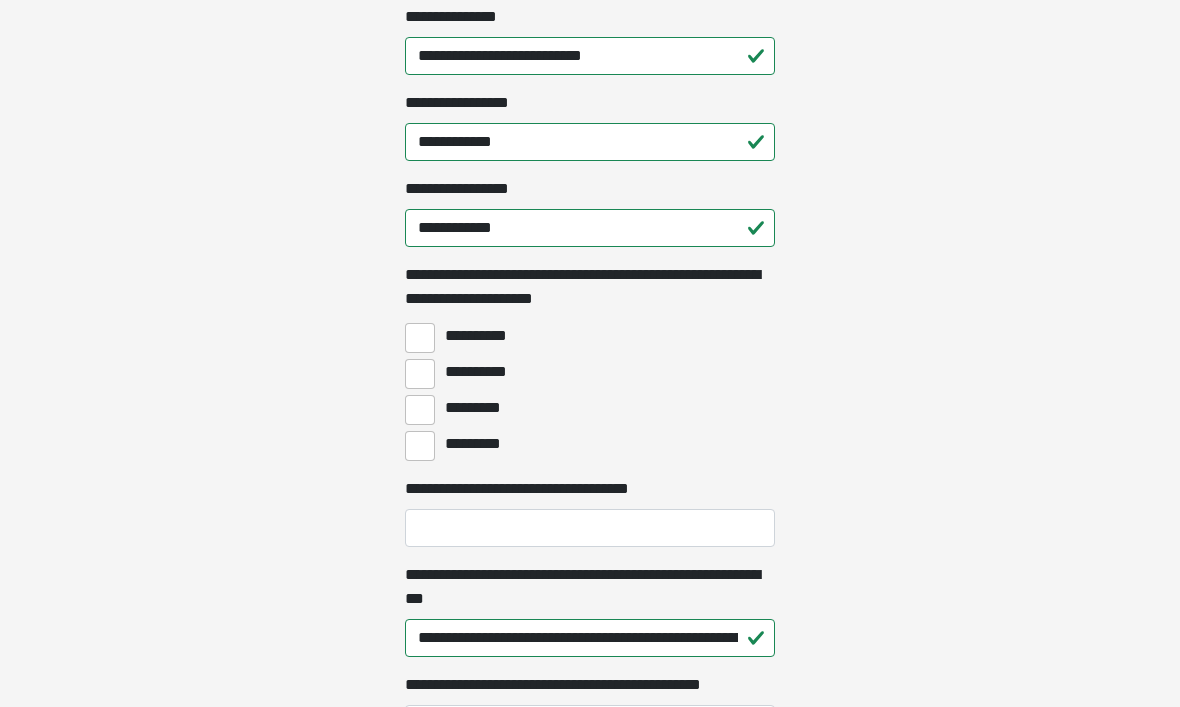 click on "**********" at bounding box center (420, 375) 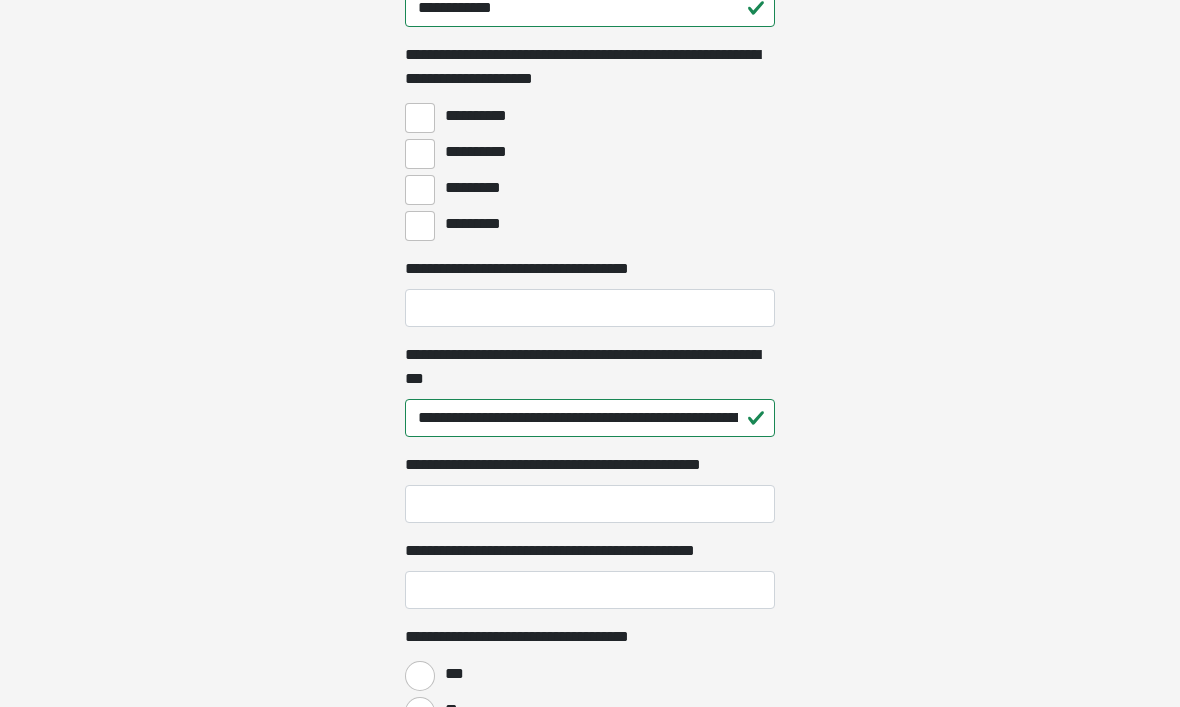 scroll, scrollTop: 1592, scrollLeft: 0, axis: vertical 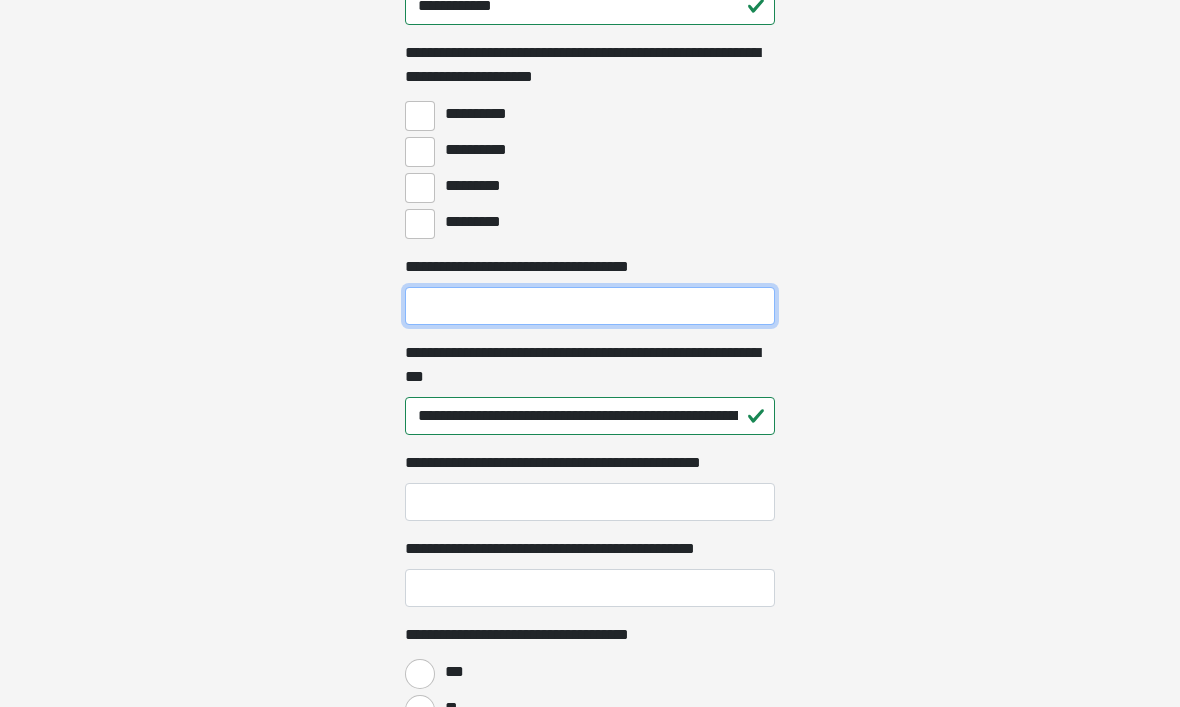 click on "**********" at bounding box center [590, 306] 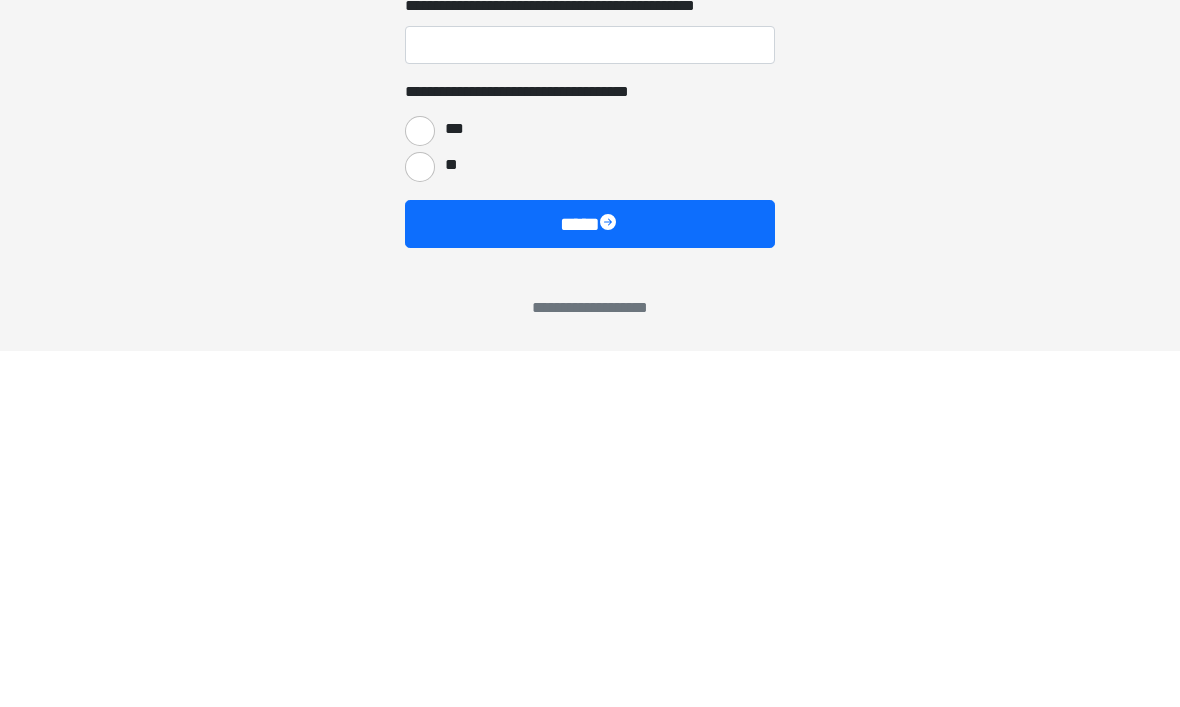 type on "**********" 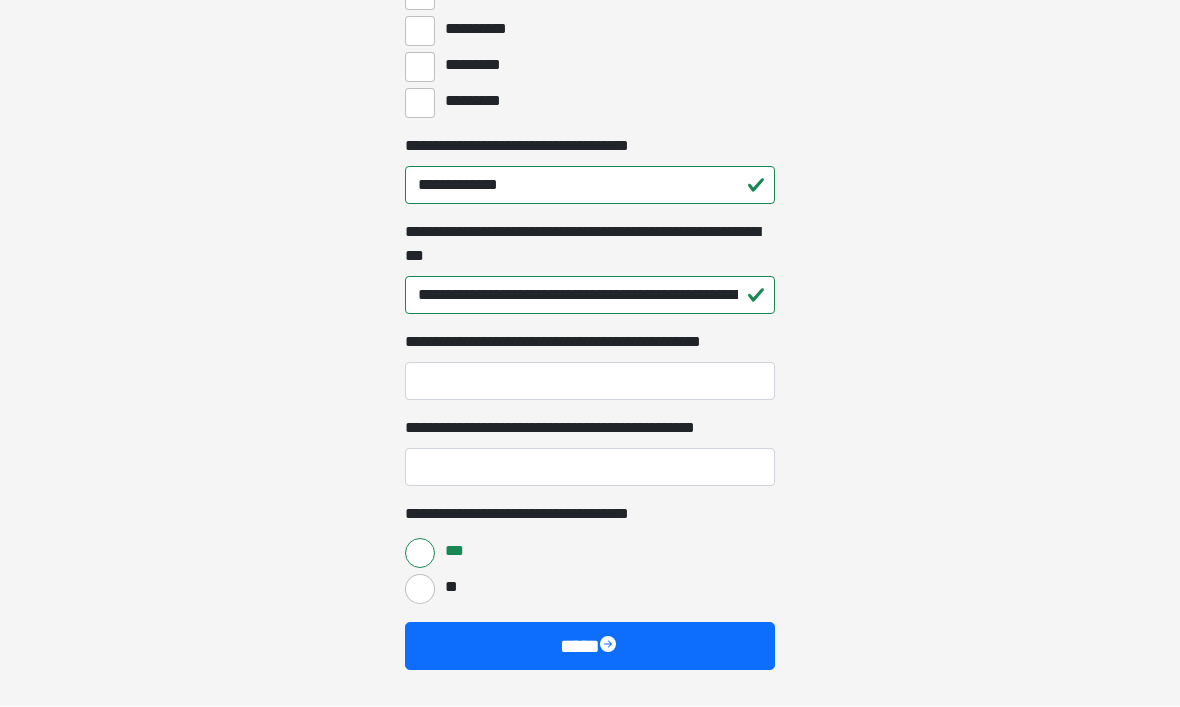 click on "****" at bounding box center (590, 647) 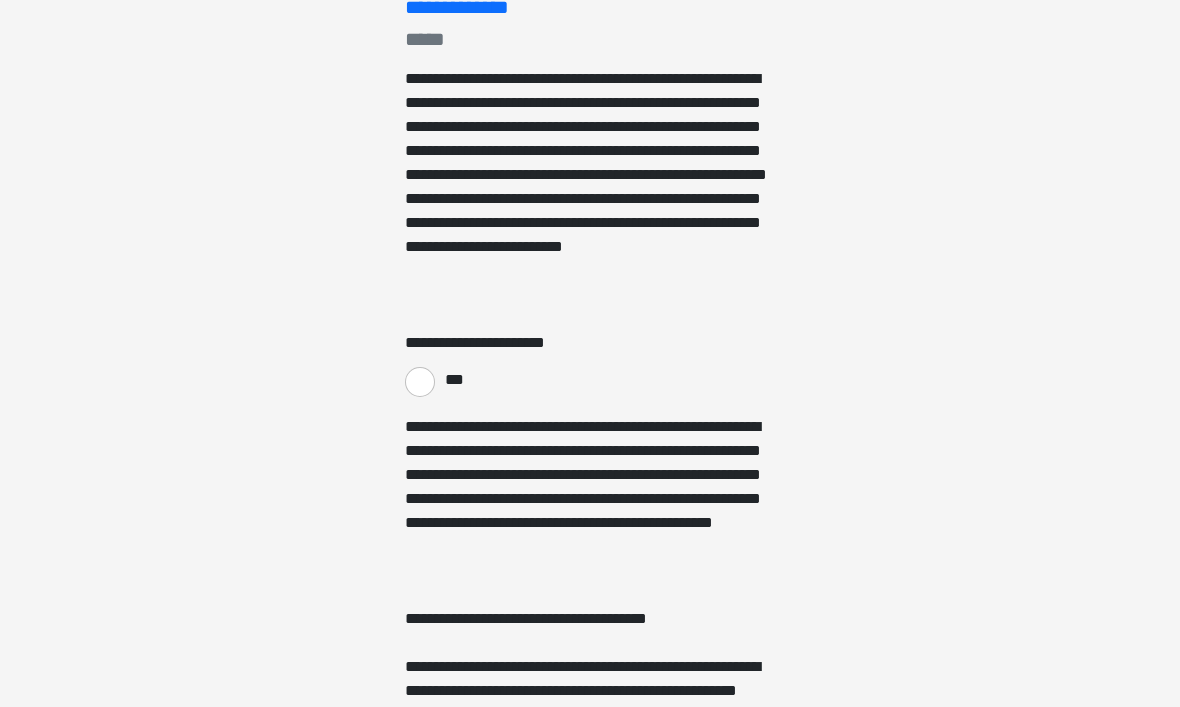 scroll, scrollTop: 304, scrollLeft: 0, axis: vertical 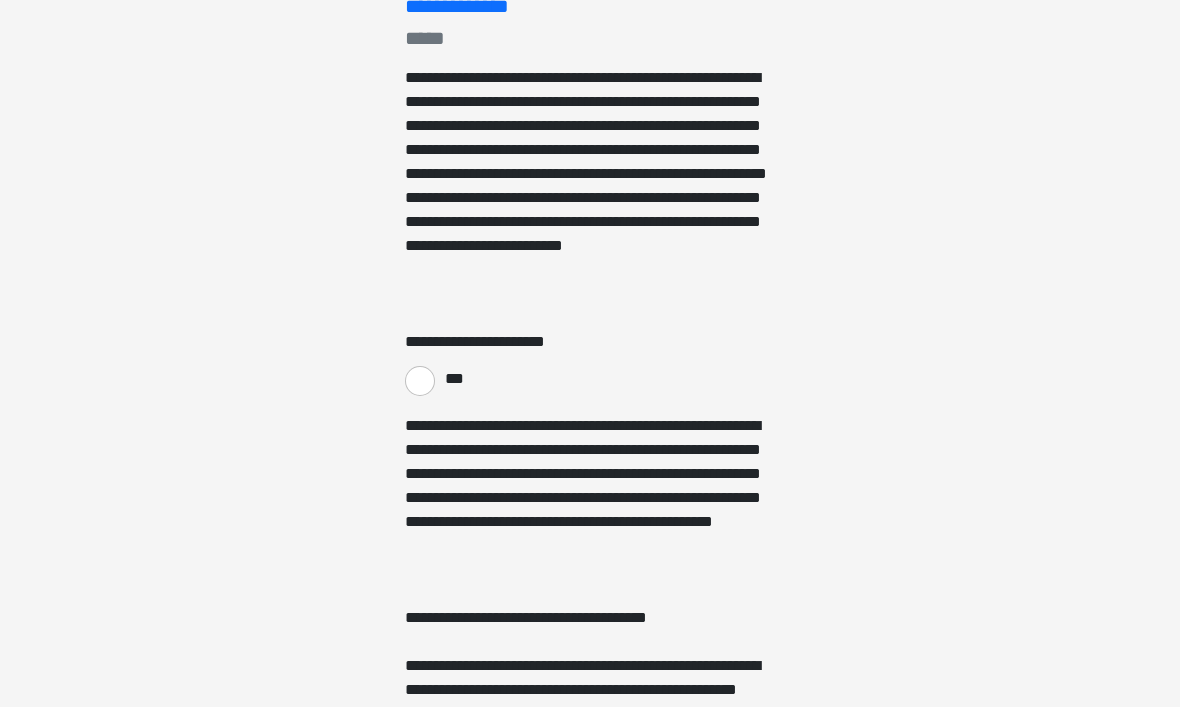 click on "***" at bounding box center (420, 382) 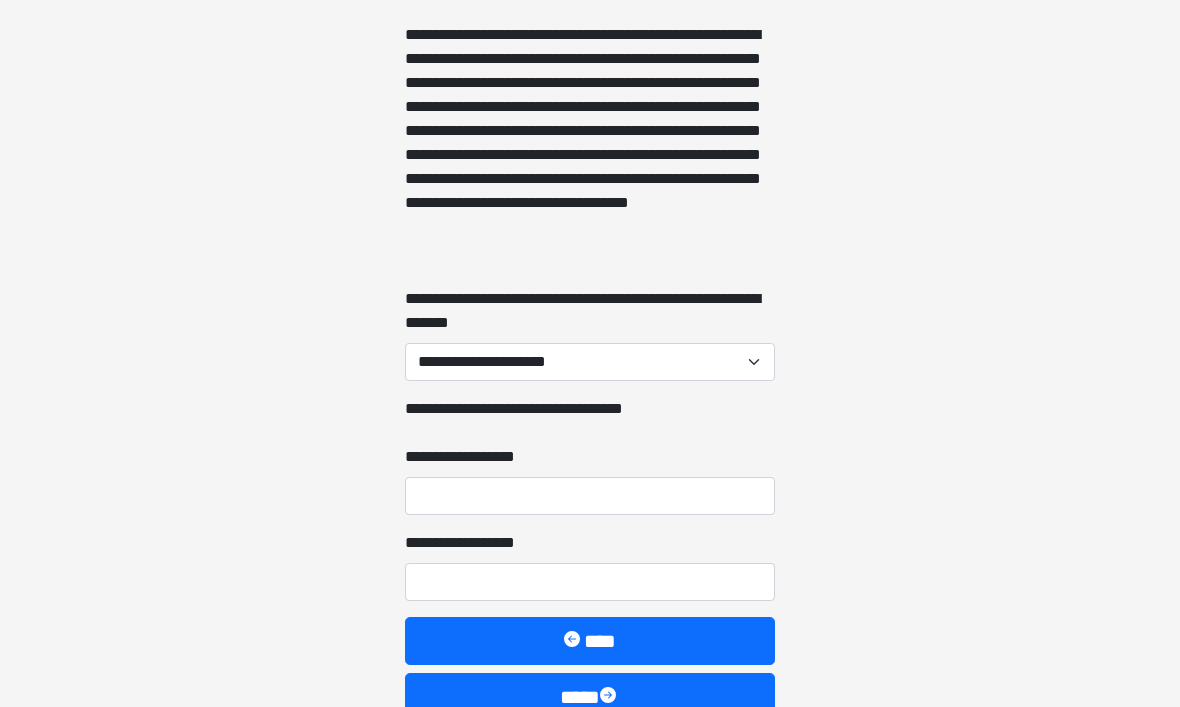 scroll, scrollTop: 2018, scrollLeft: 0, axis: vertical 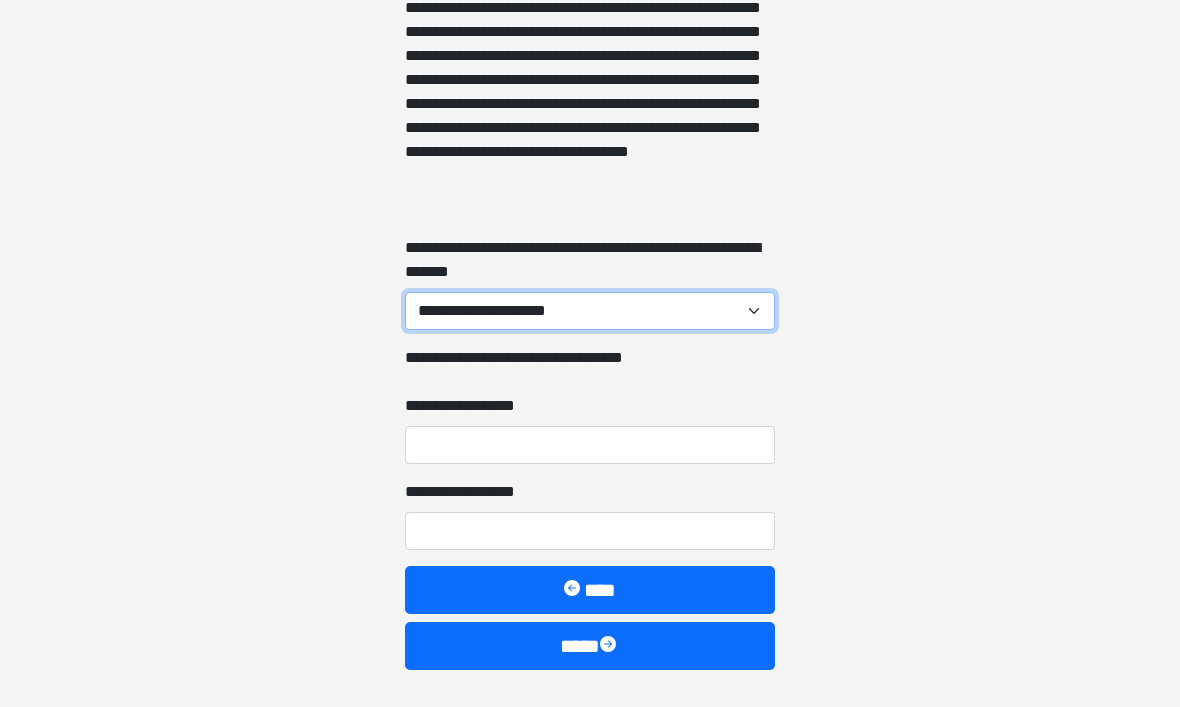click on "**********" at bounding box center [590, 312] 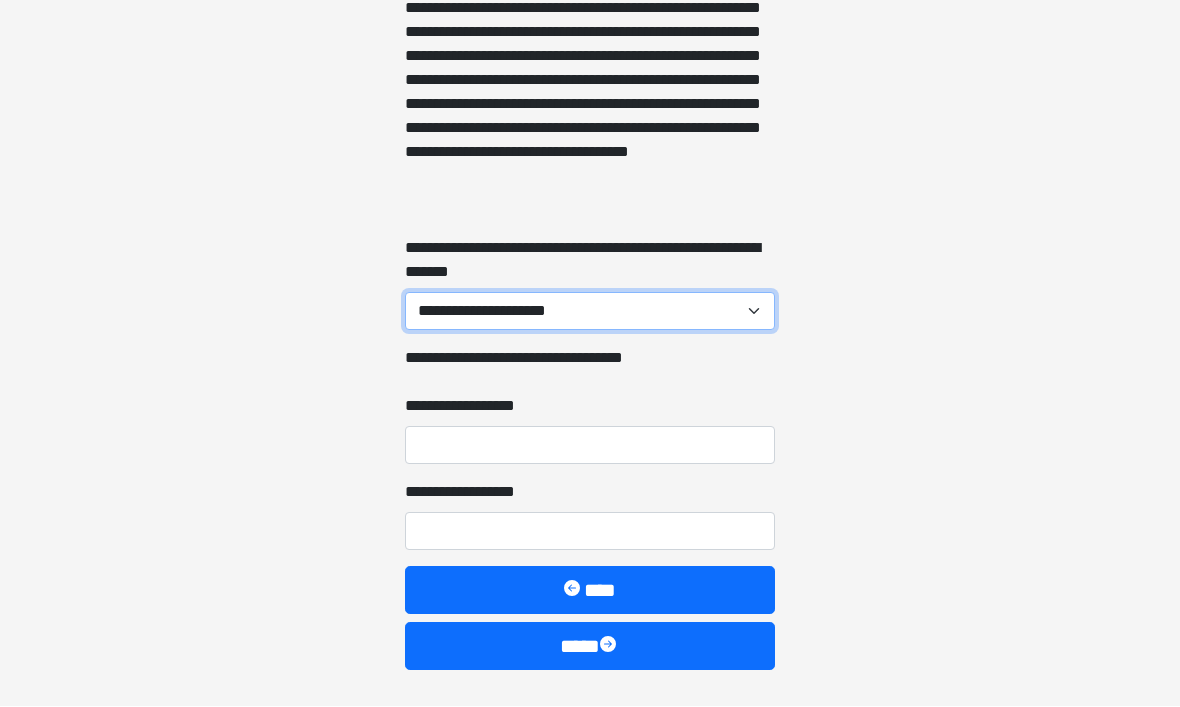 select on "***" 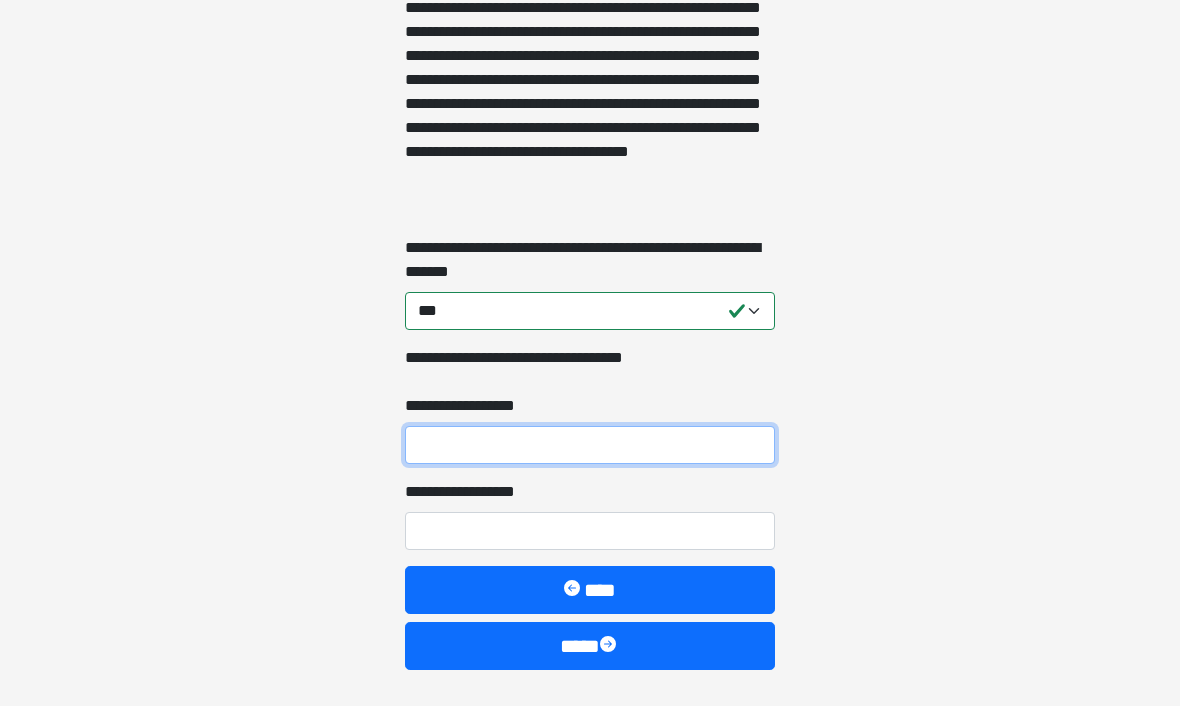 click on "**********" at bounding box center (590, 446) 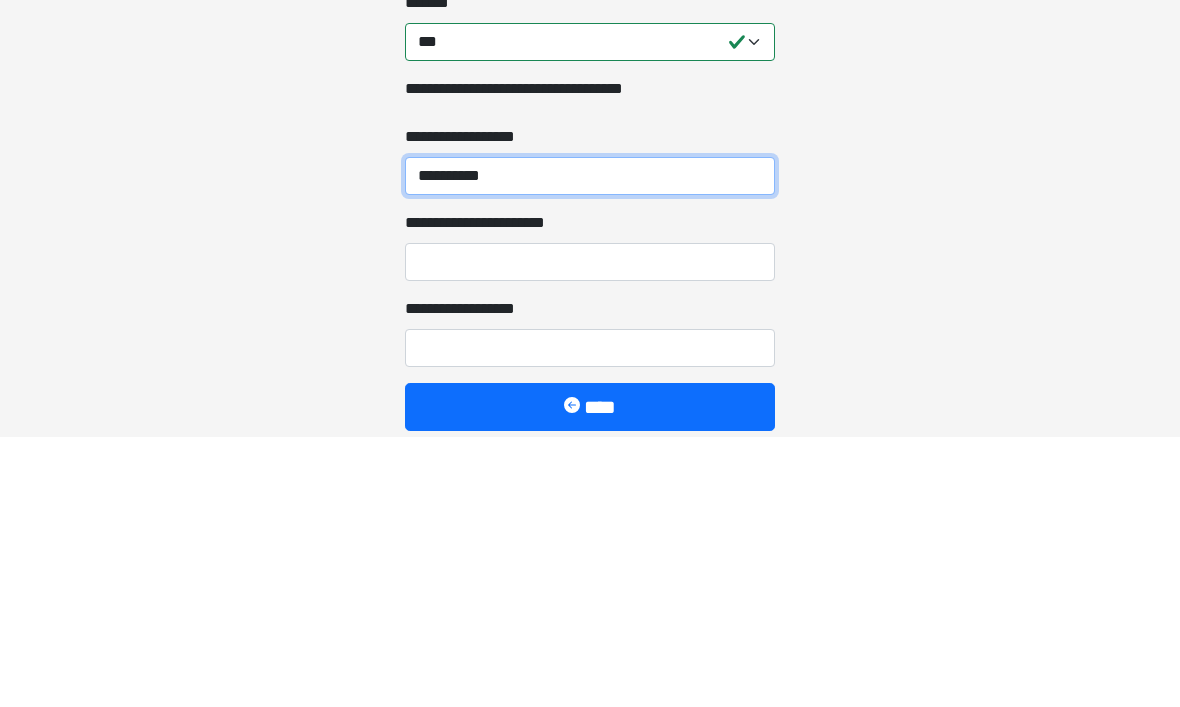 type on "**********" 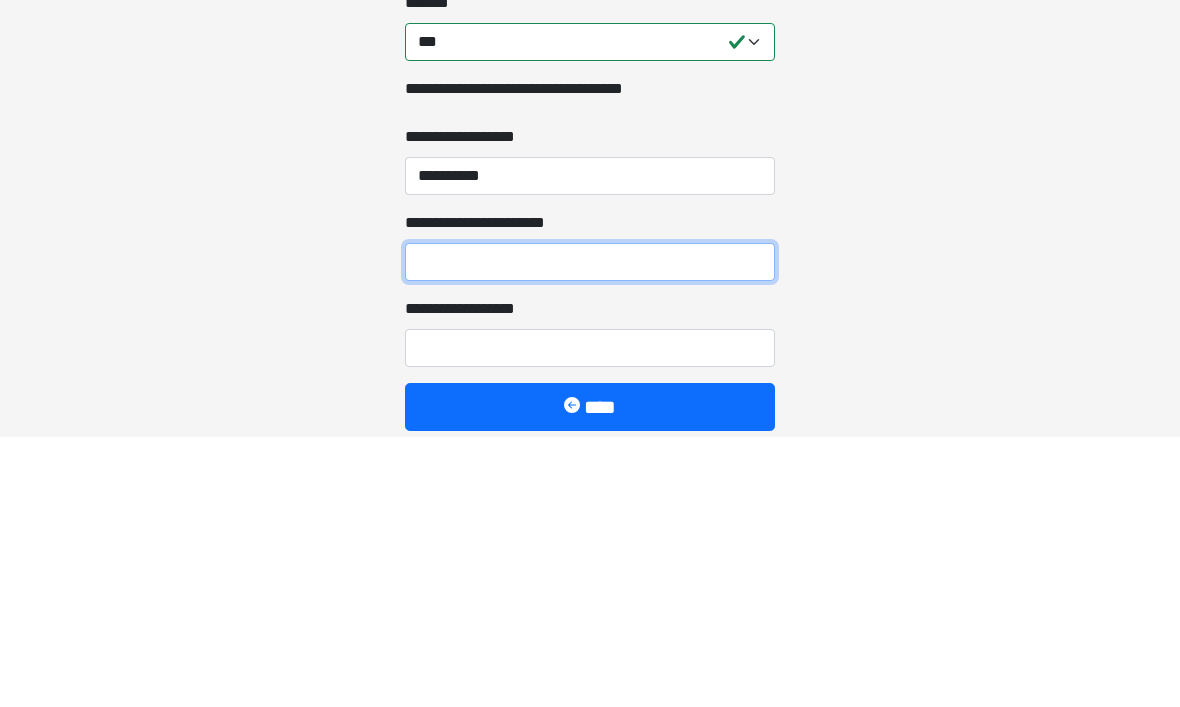 click on "**********" at bounding box center [590, 532] 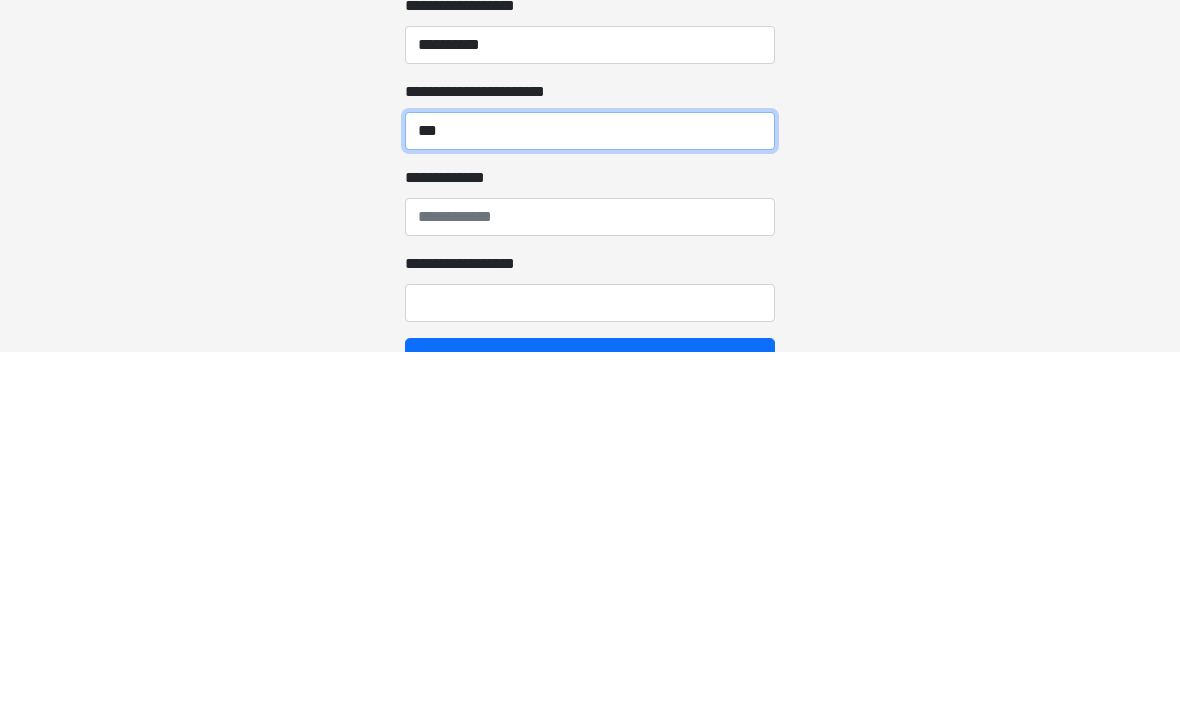 scroll, scrollTop: 2070, scrollLeft: 0, axis: vertical 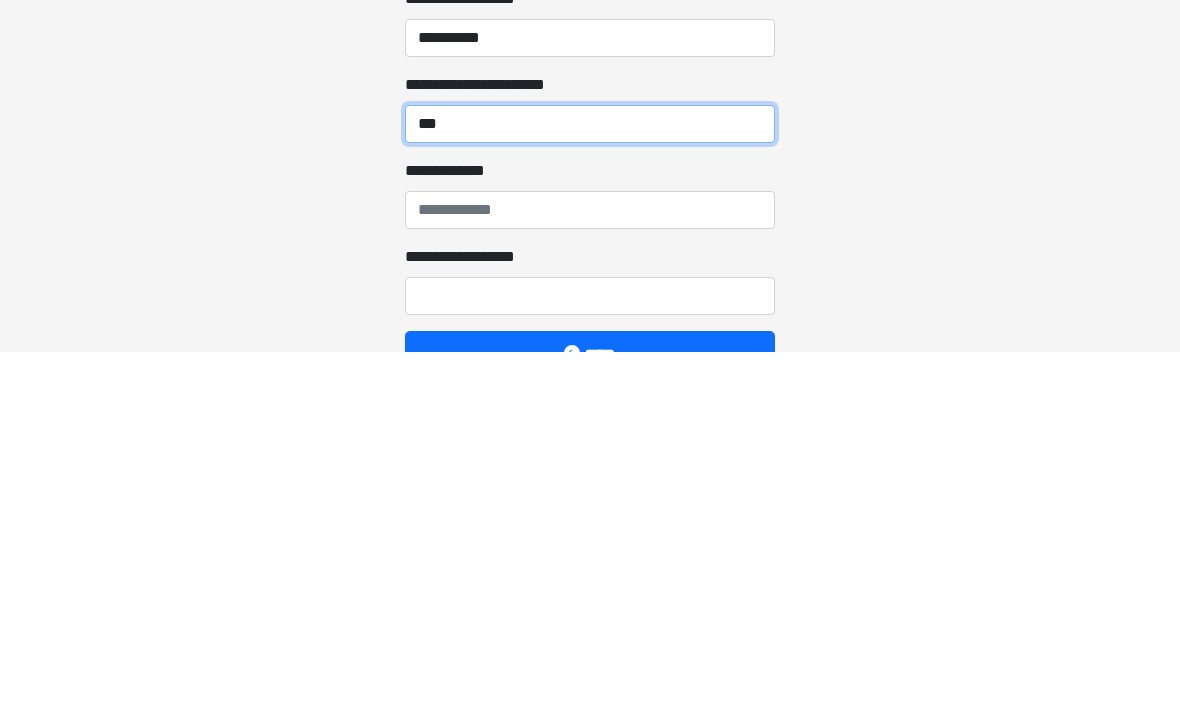 type on "***" 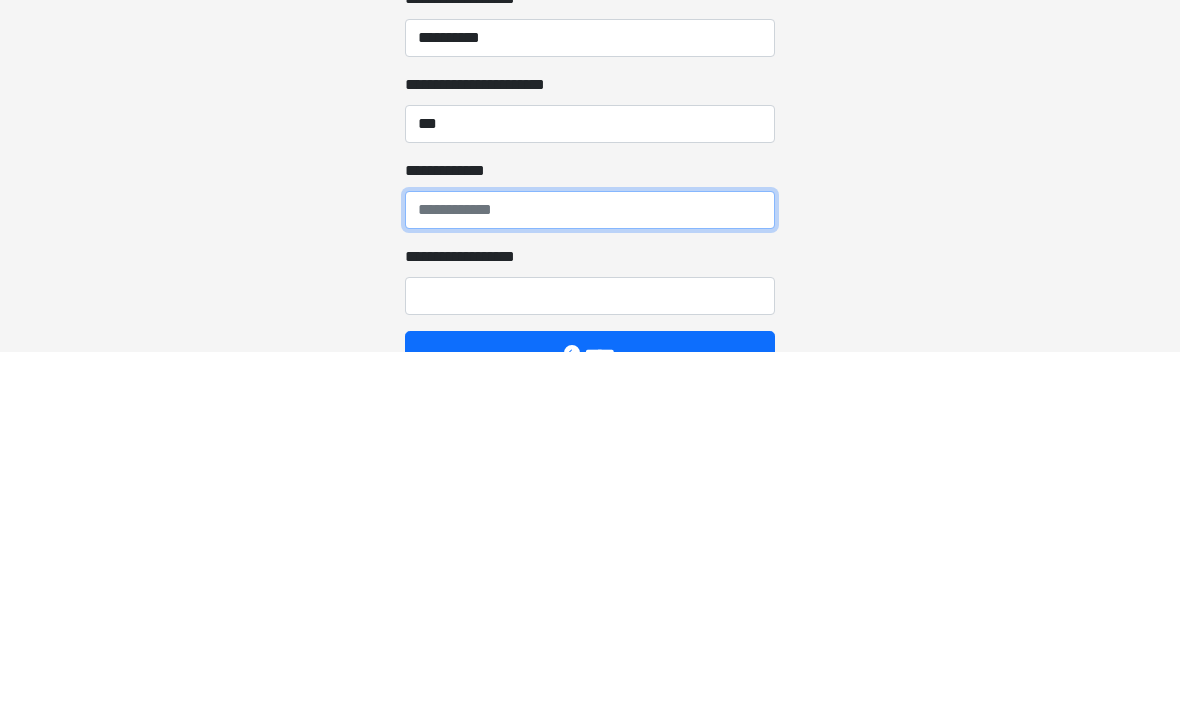 click on "**********" at bounding box center [590, 566] 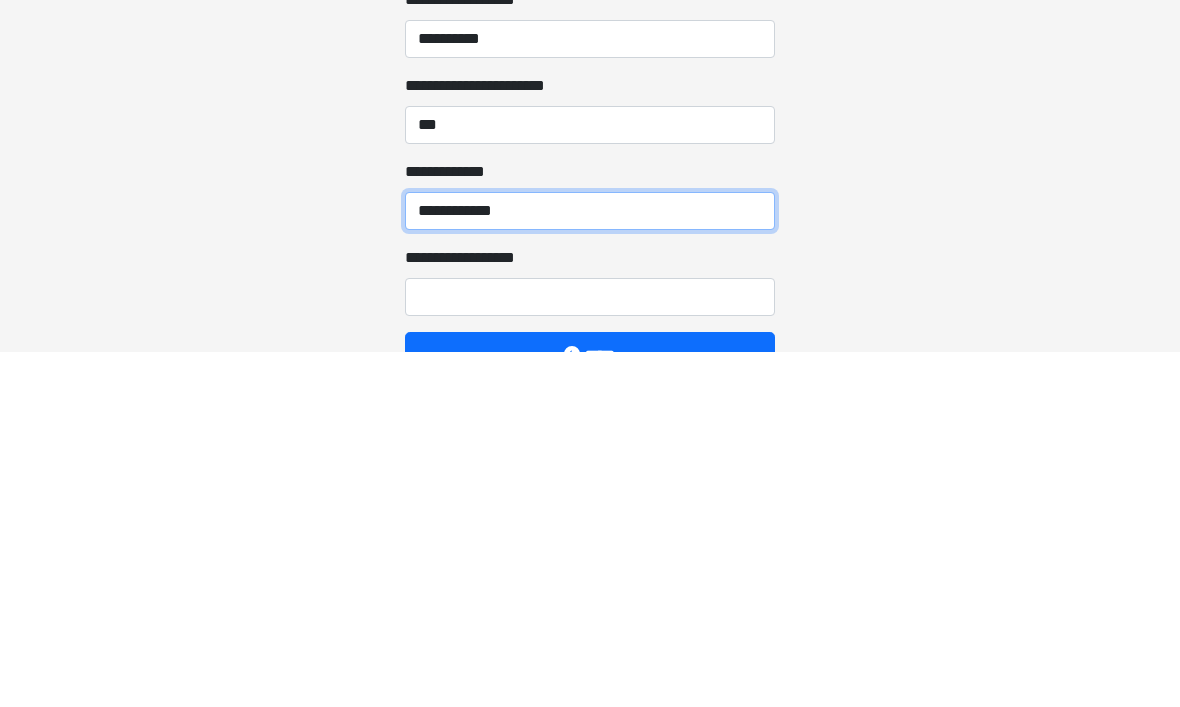 type on "**********" 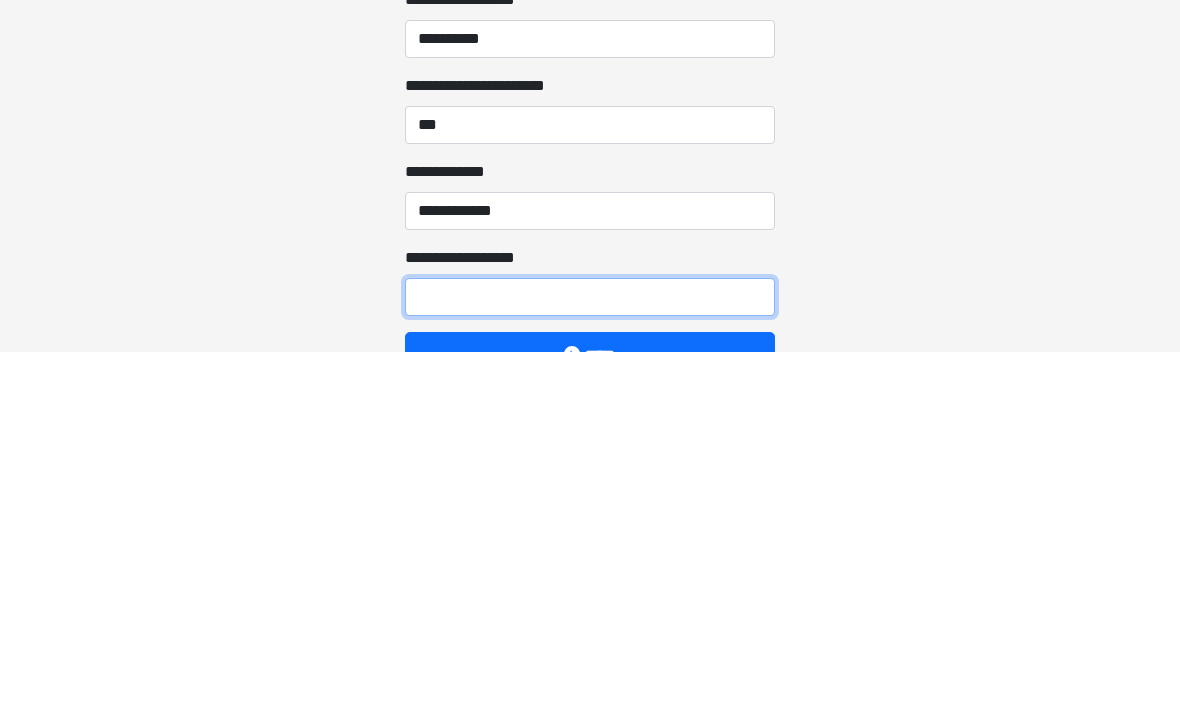 click on "**********" at bounding box center [590, 652] 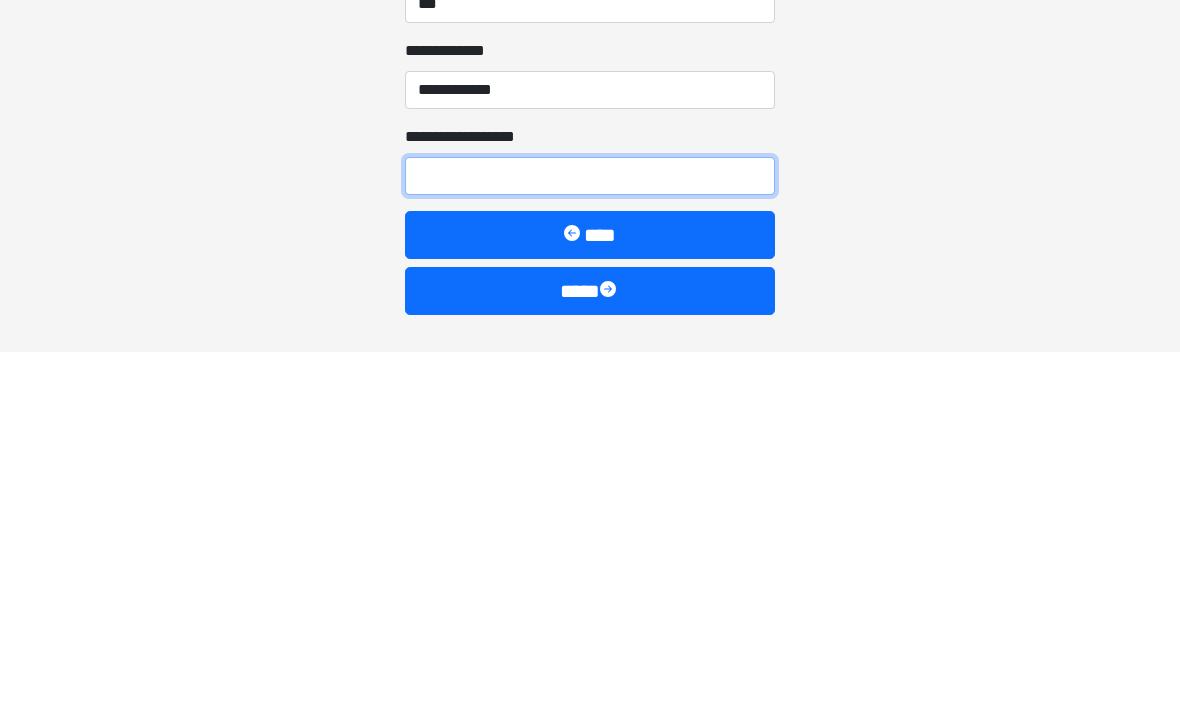 type on "*" 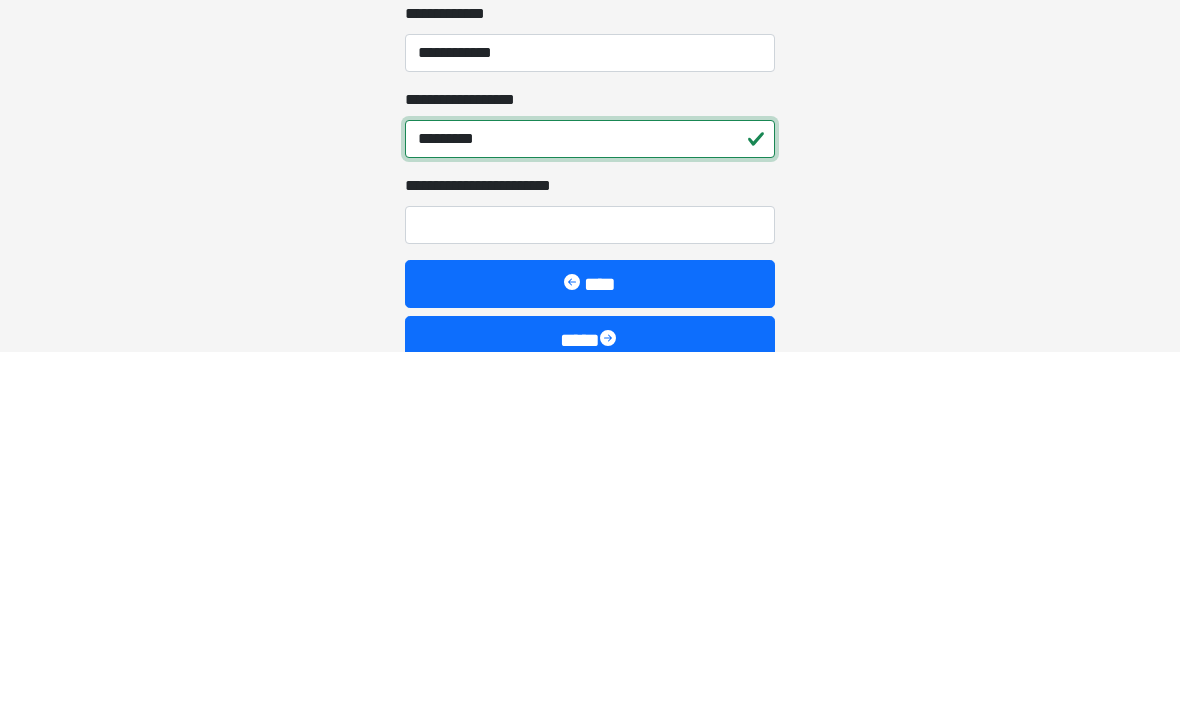 scroll, scrollTop: 2232, scrollLeft: 0, axis: vertical 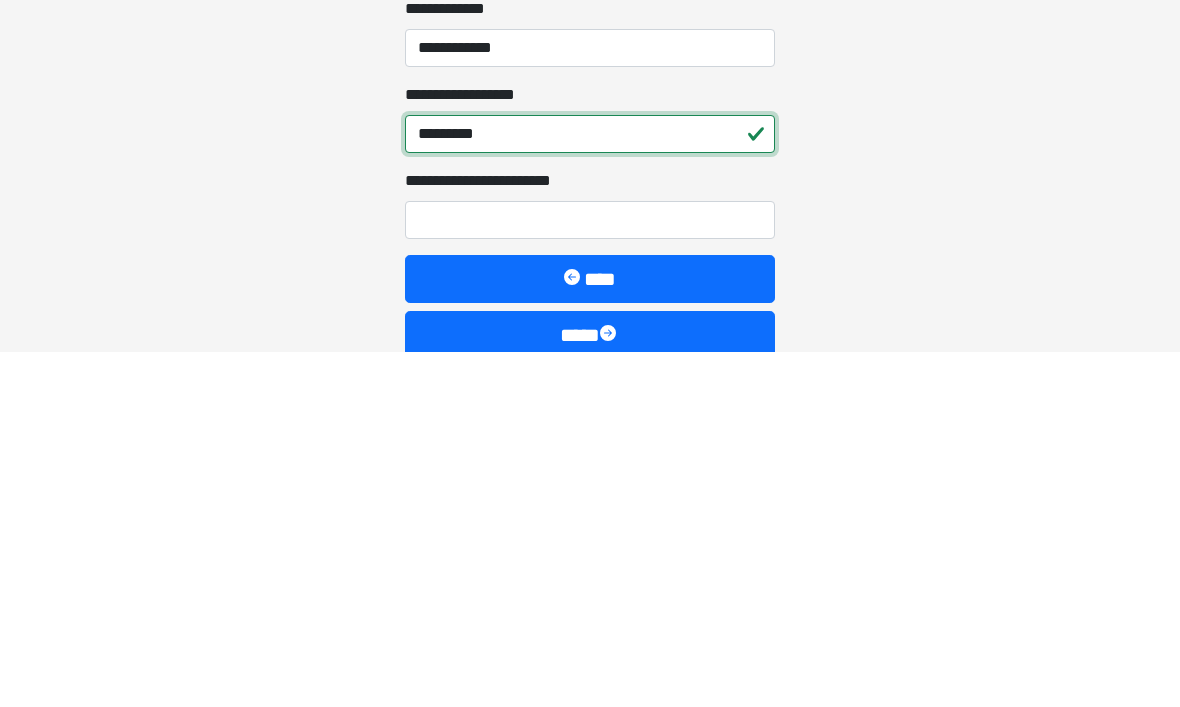 type on "*********" 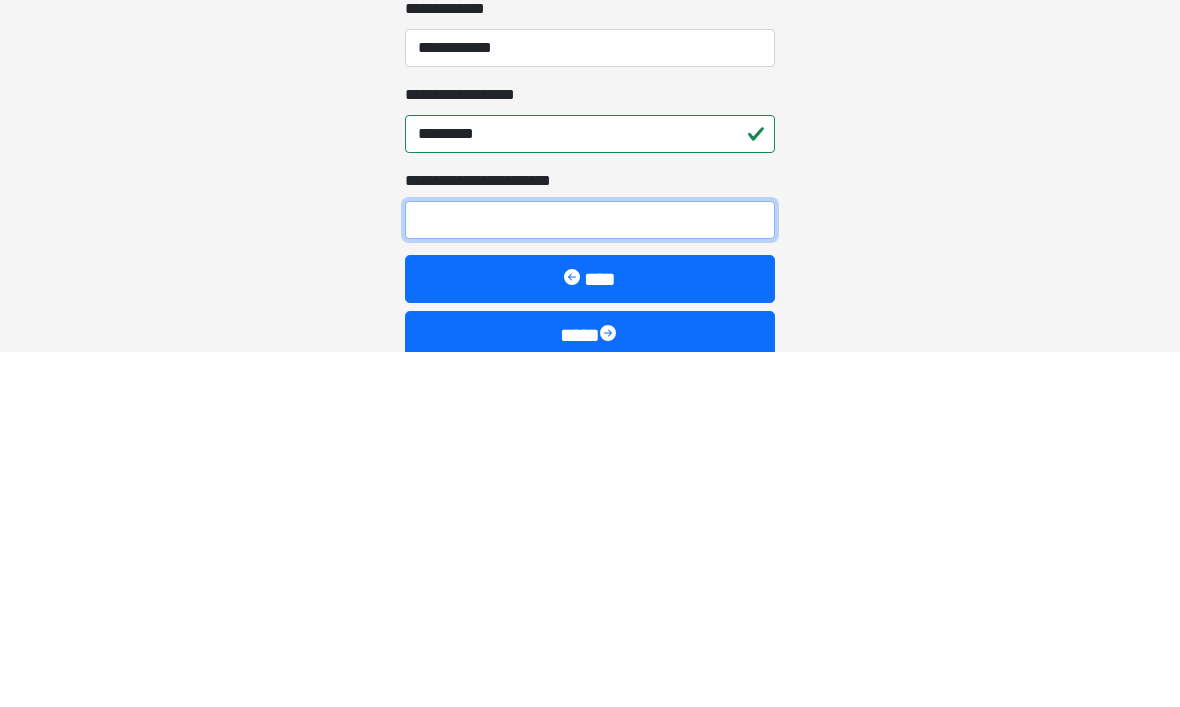 click on "**********" at bounding box center (590, 576) 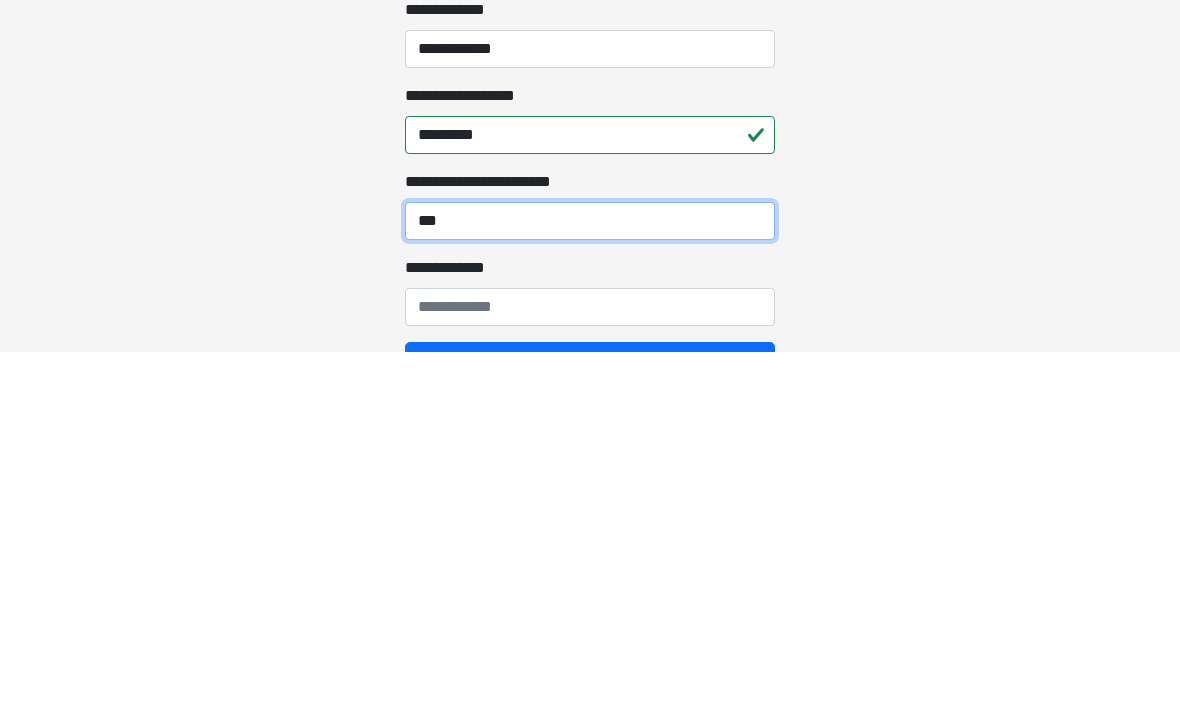 type on "***" 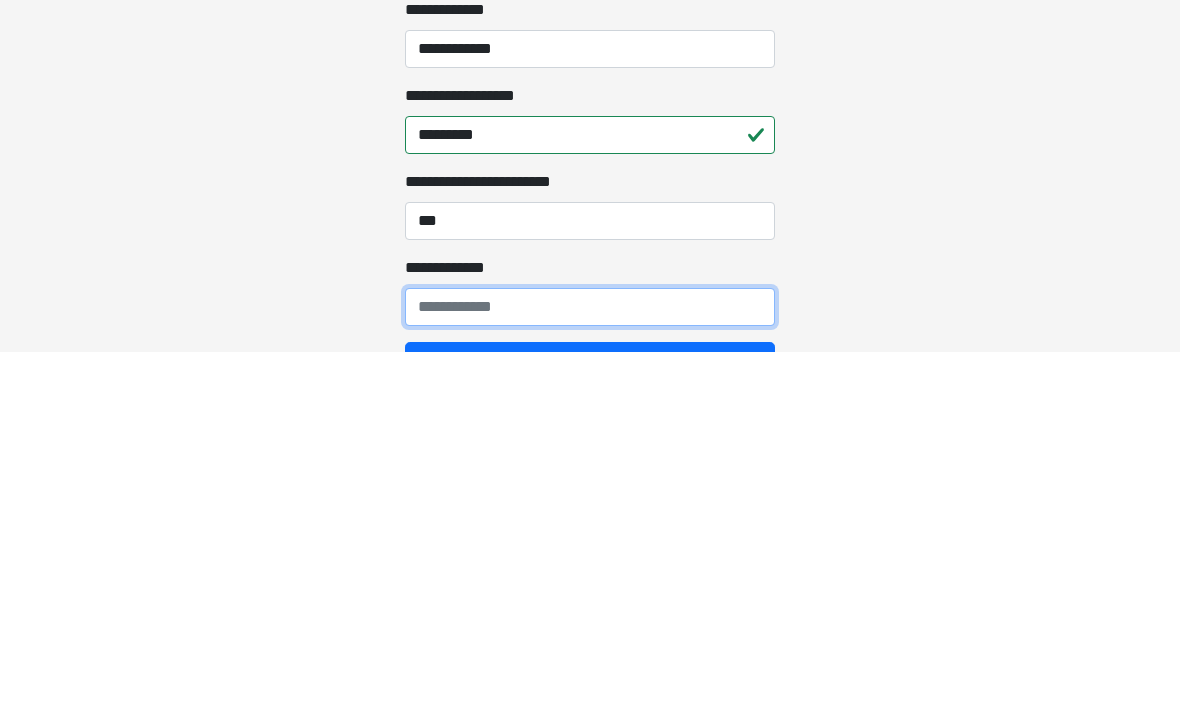 click on "**********" at bounding box center (590, 662) 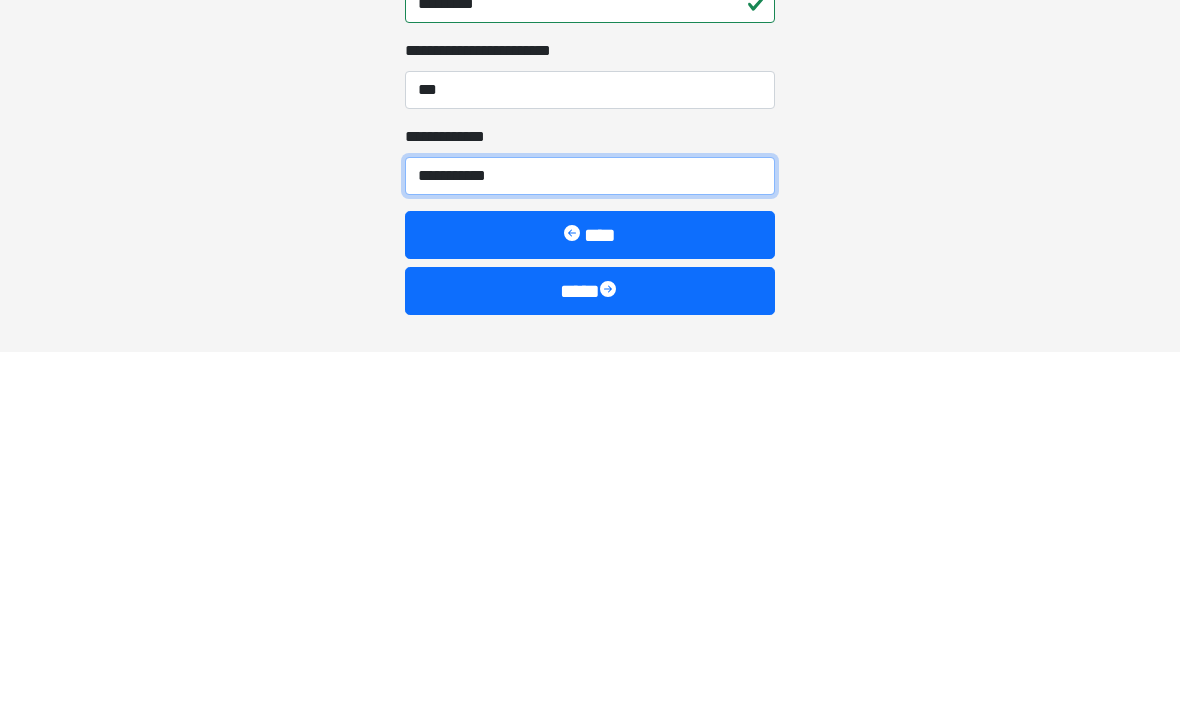 type on "**********" 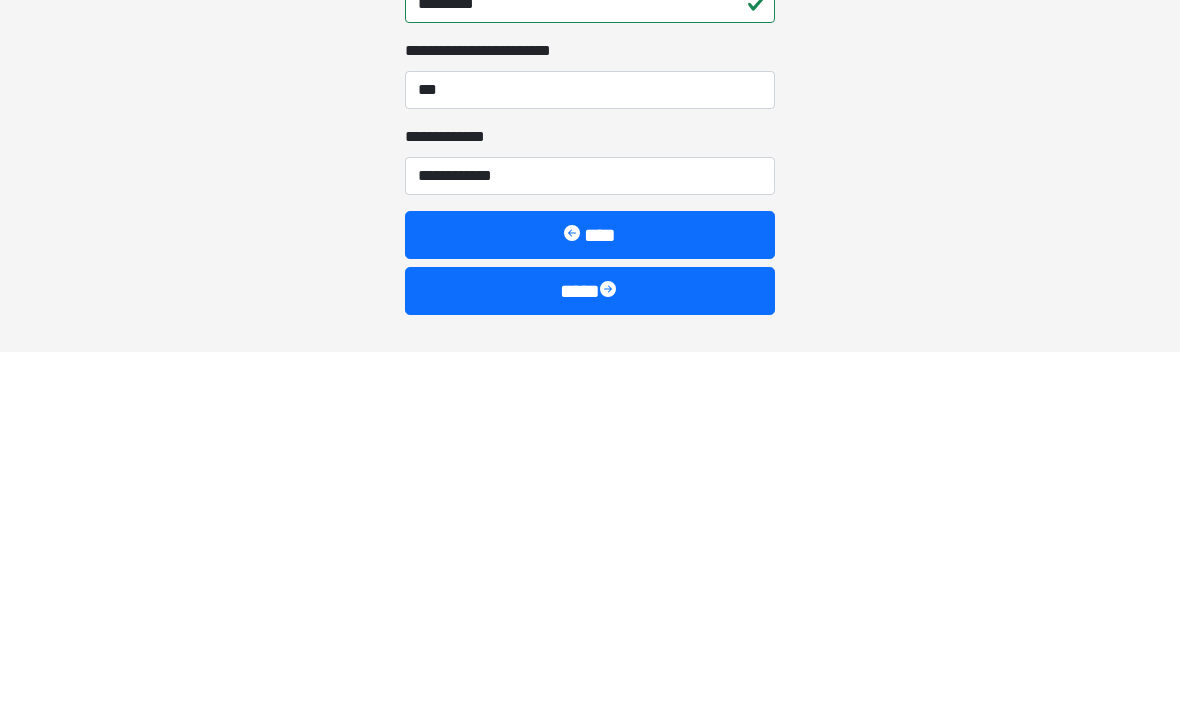 click on "****" at bounding box center [590, 647] 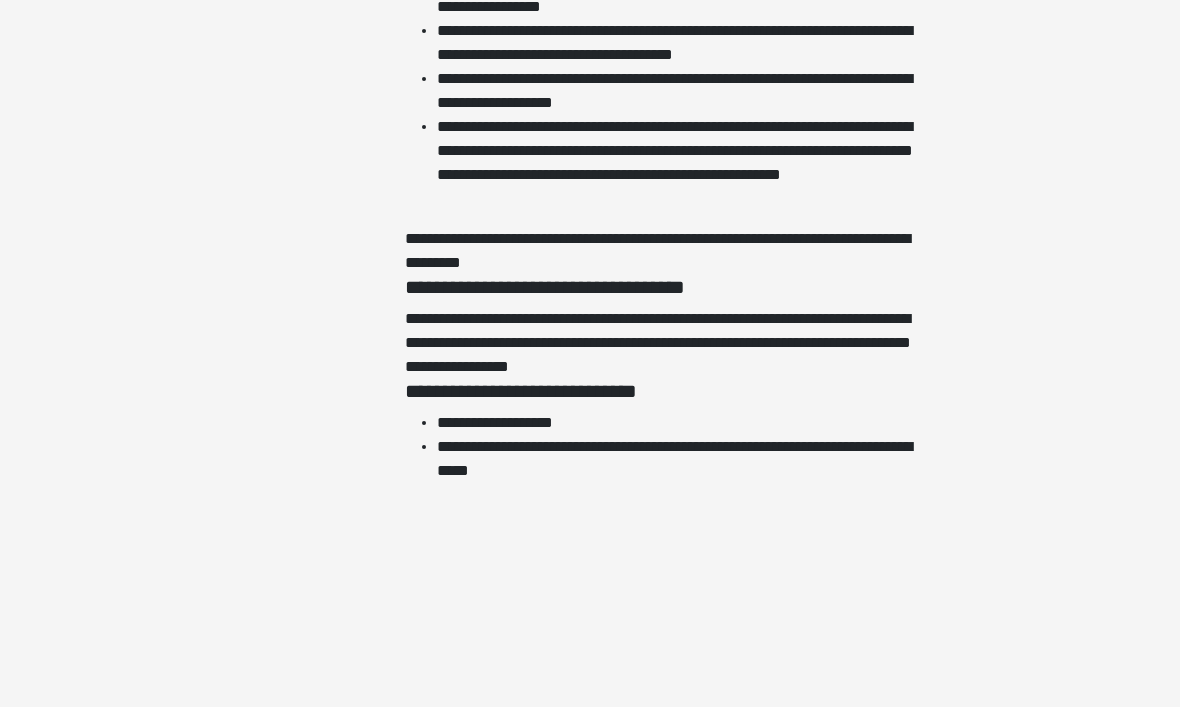 scroll, scrollTop: 4540, scrollLeft: 0, axis: vertical 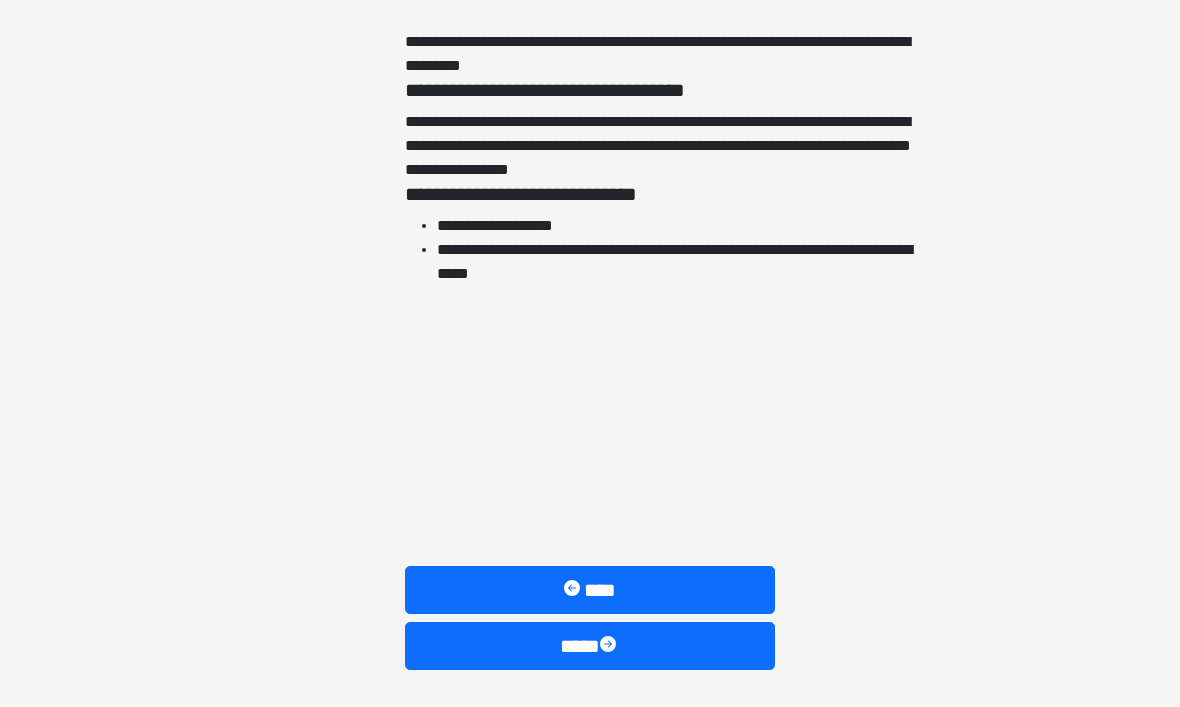 click on "****" at bounding box center (590, 647) 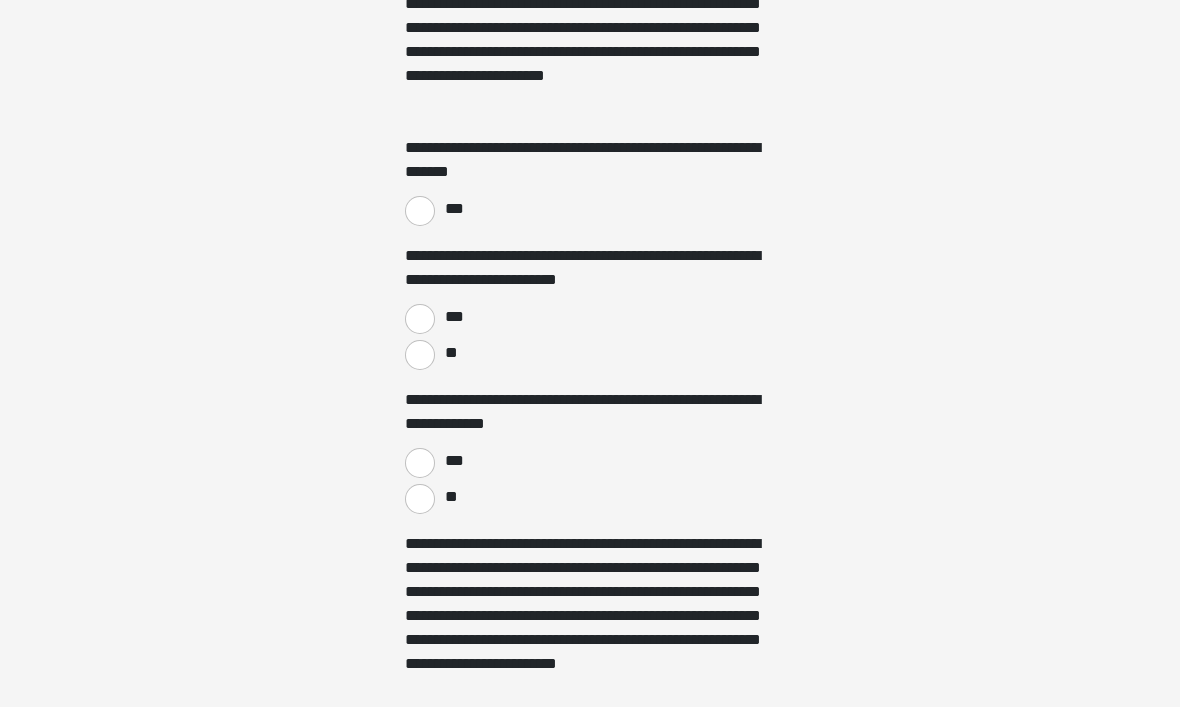 scroll, scrollTop: 1387, scrollLeft: 0, axis: vertical 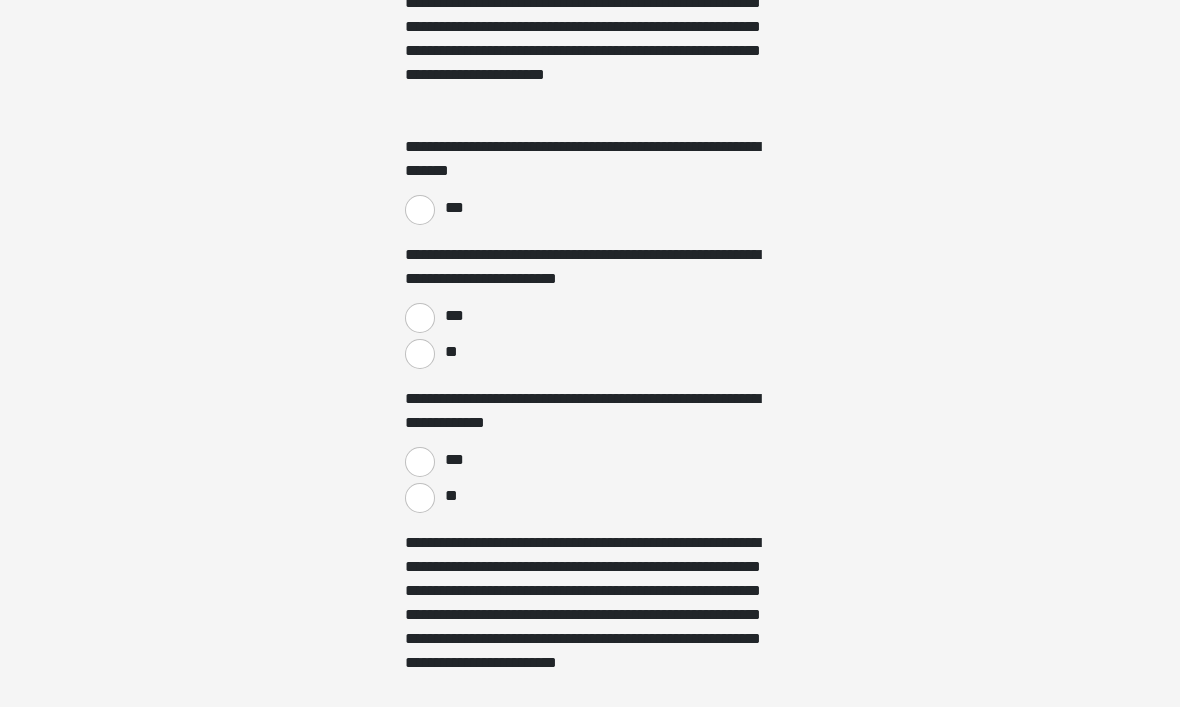 click on "***" at bounding box center (420, 211) 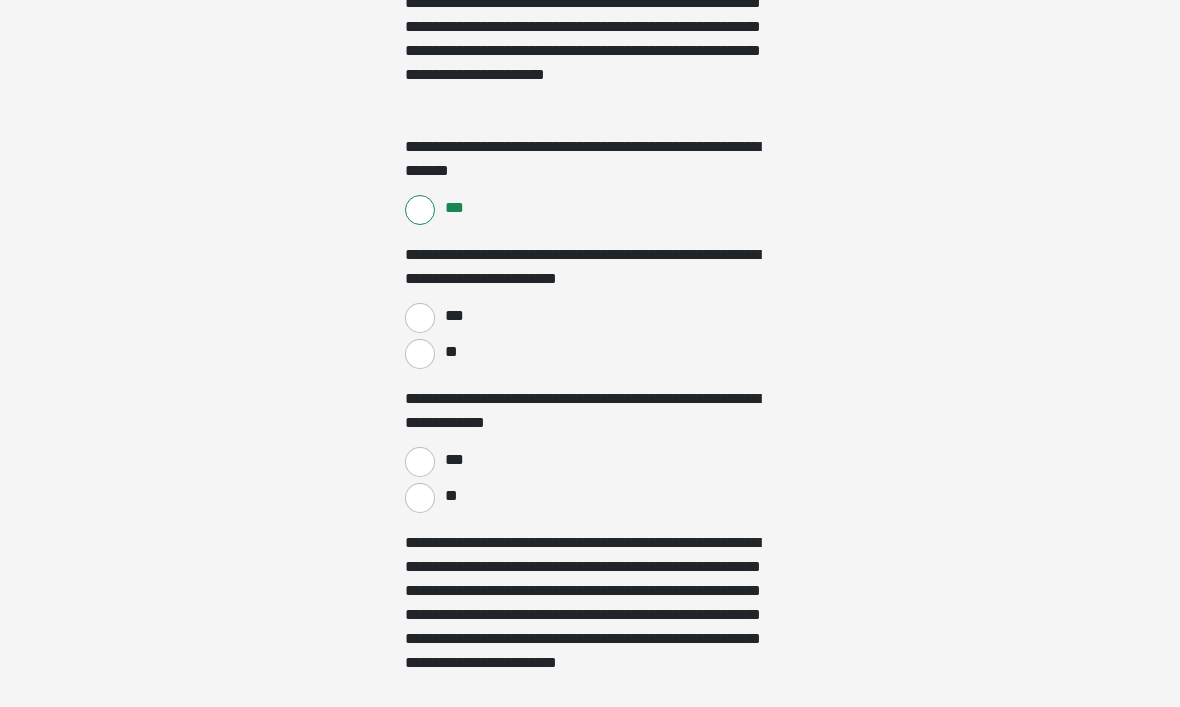 click on "***" at bounding box center (420, 318) 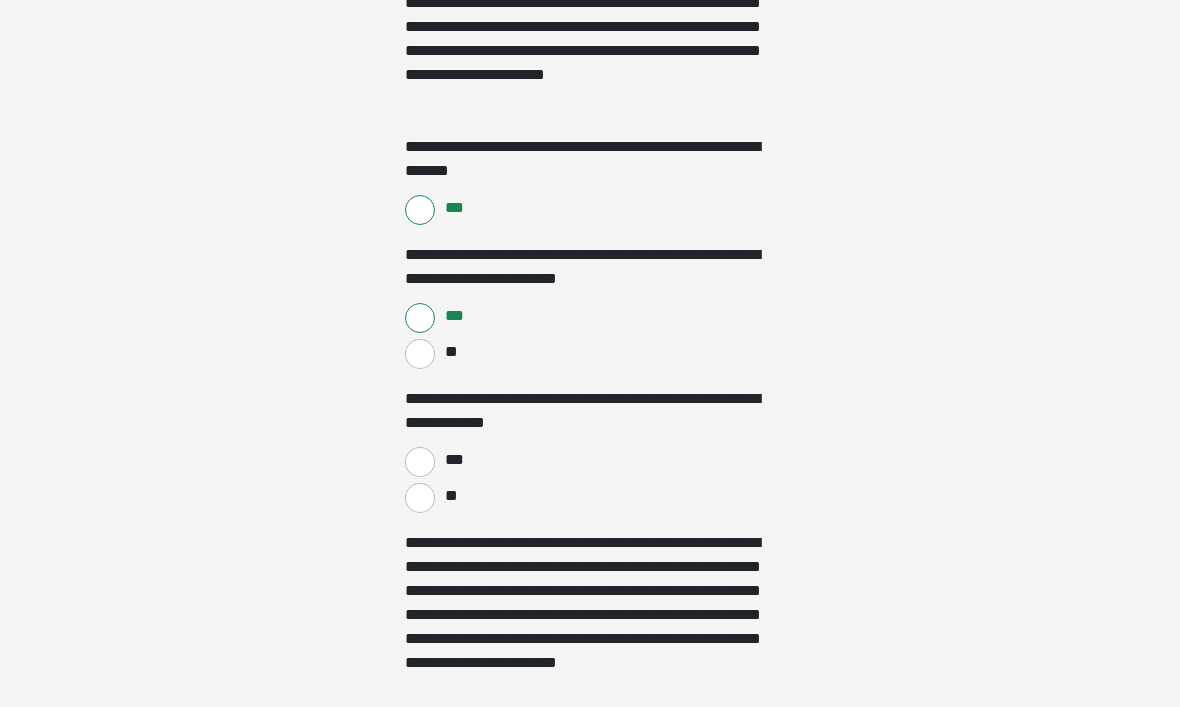 click on "**" at bounding box center [420, 498] 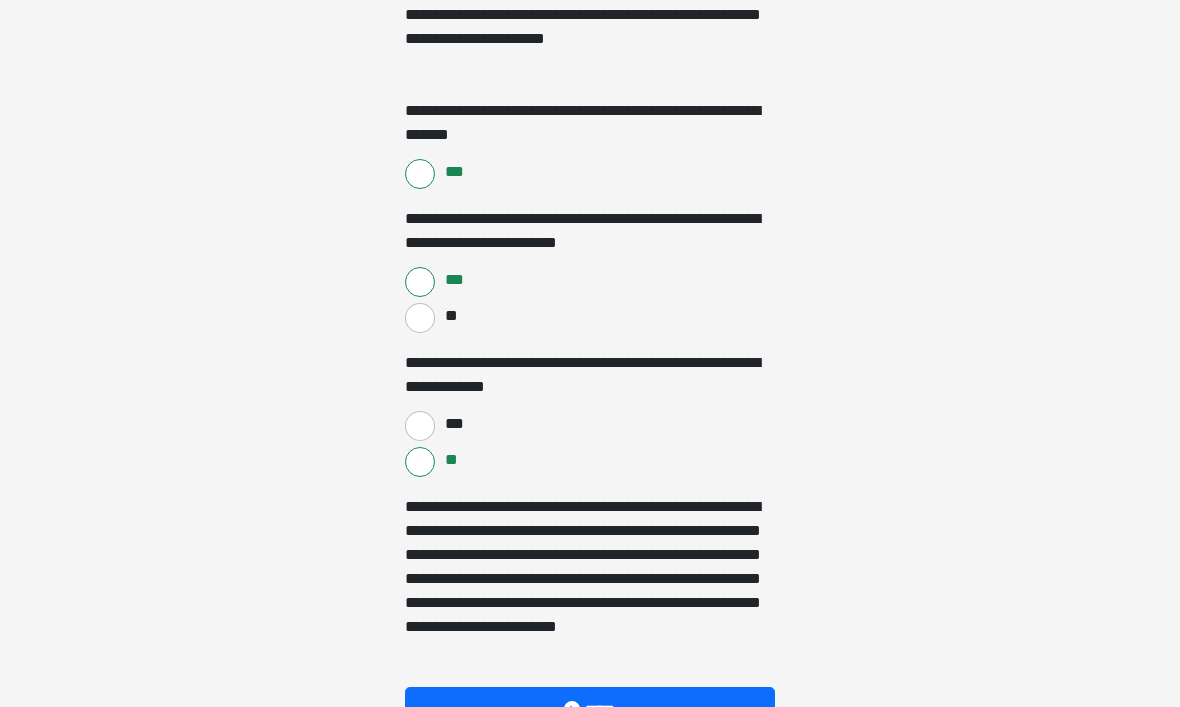 scroll, scrollTop: 1544, scrollLeft: 0, axis: vertical 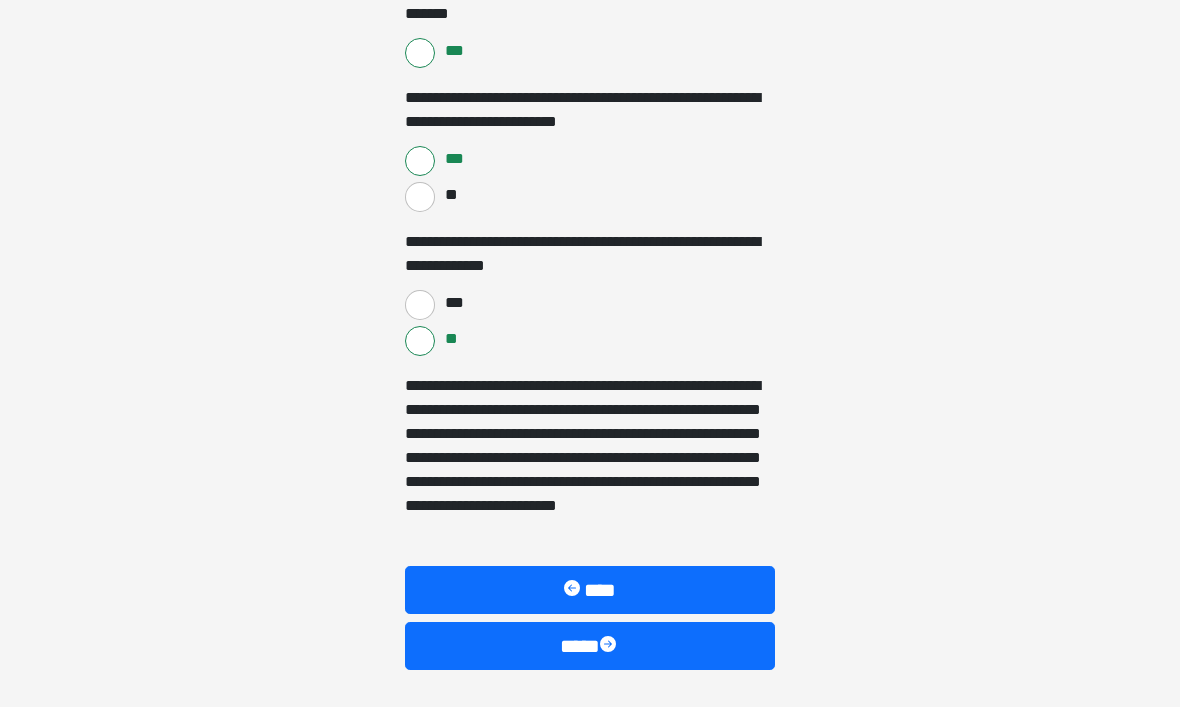 click at bounding box center (610, 647) 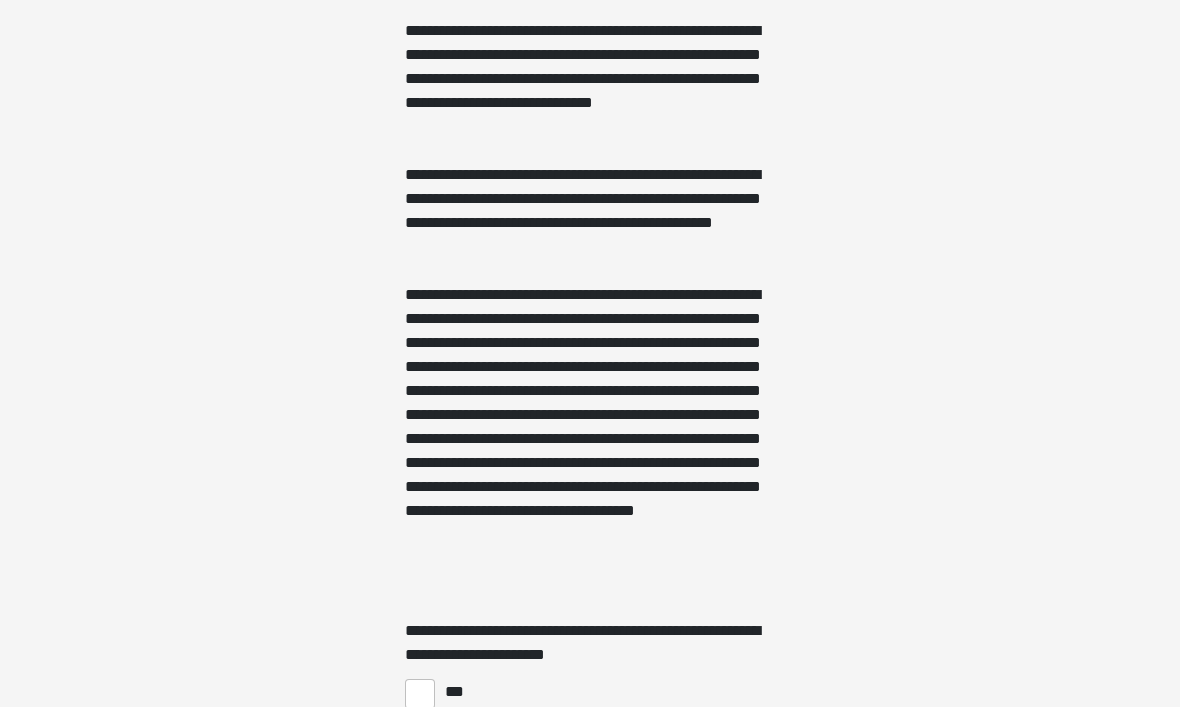 scroll, scrollTop: 626, scrollLeft: 0, axis: vertical 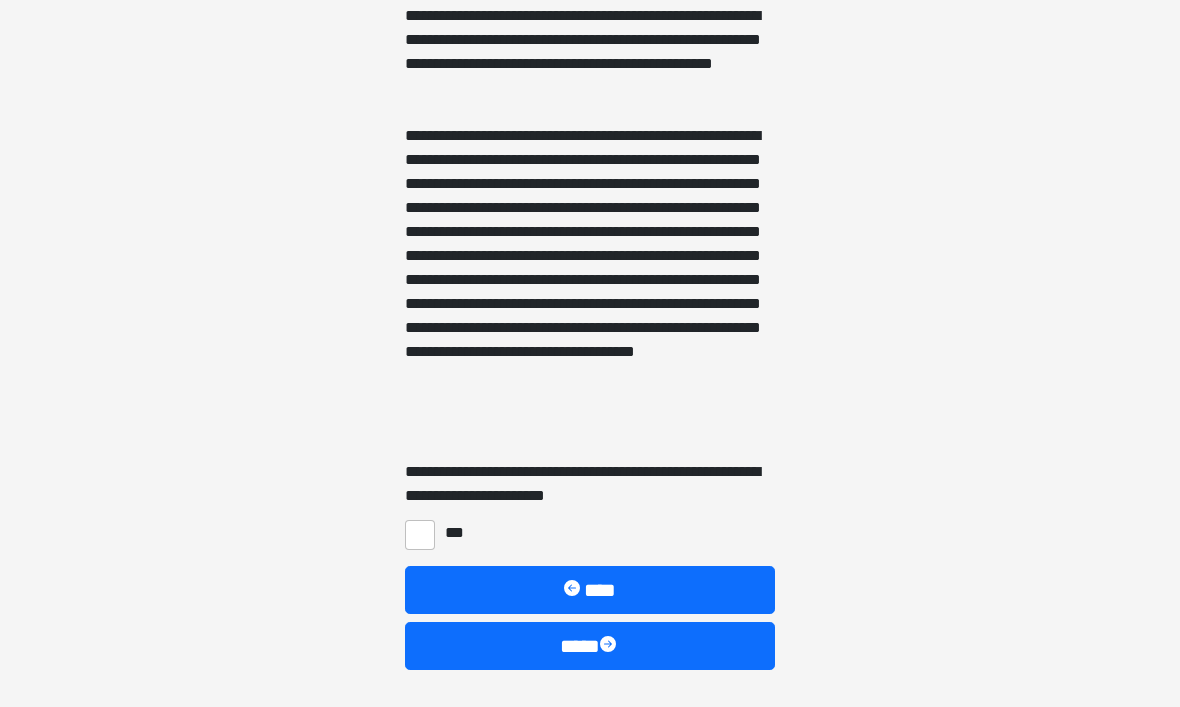 click on "***" at bounding box center (420, 536) 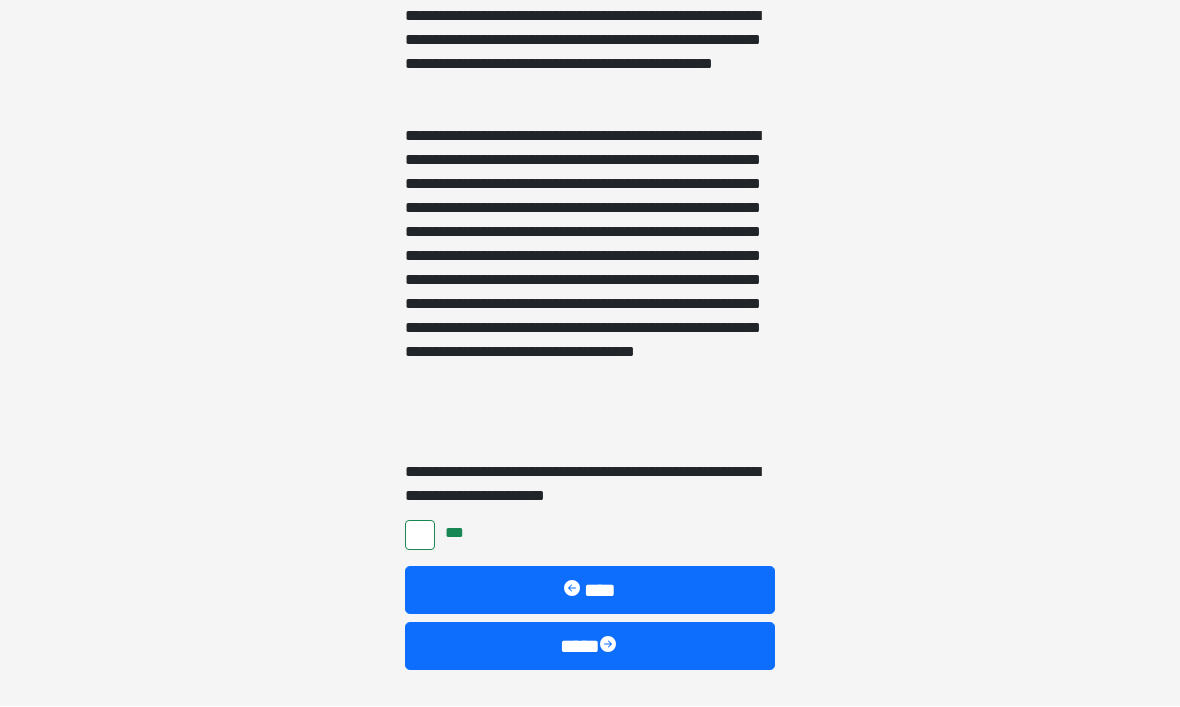 click at bounding box center [610, 647] 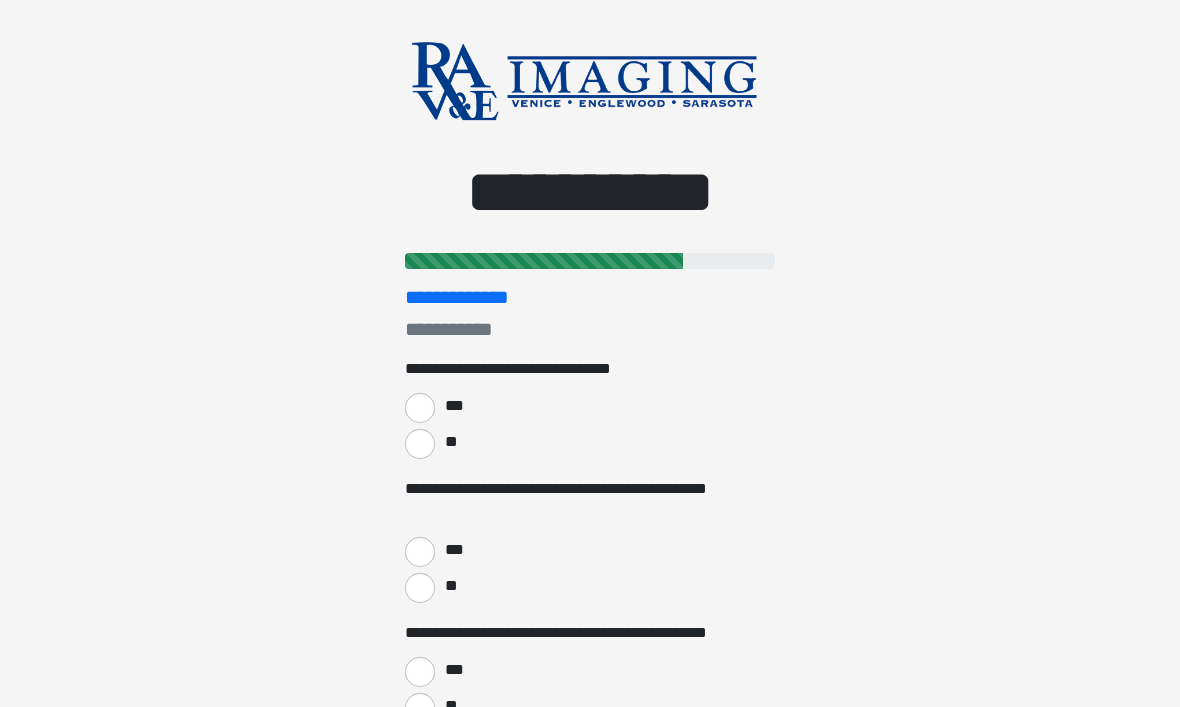 scroll, scrollTop: 0, scrollLeft: 0, axis: both 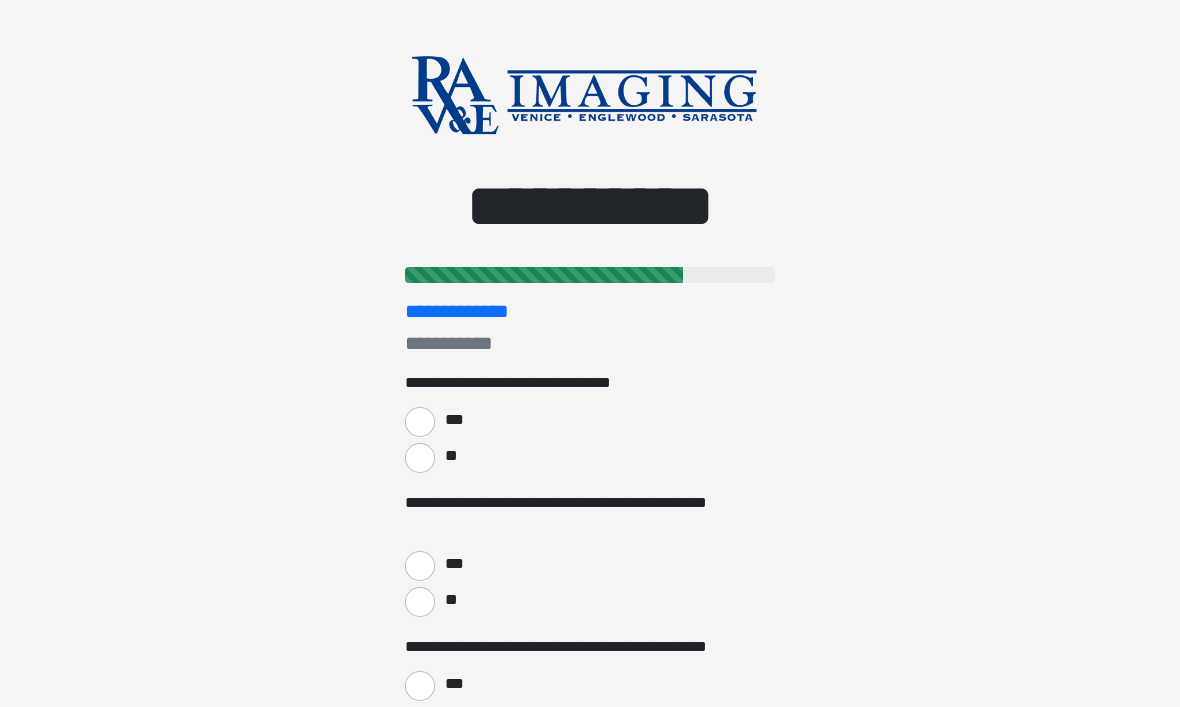click on "***" at bounding box center [420, 422] 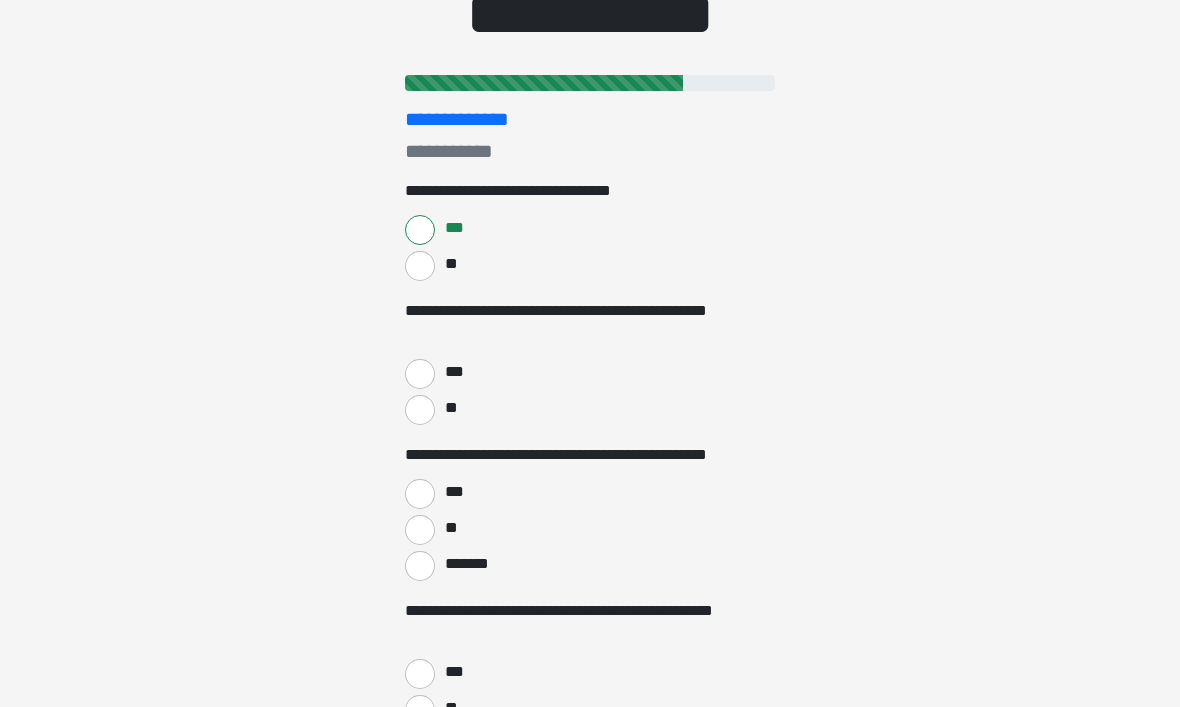 scroll, scrollTop: 223, scrollLeft: 0, axis: vertical 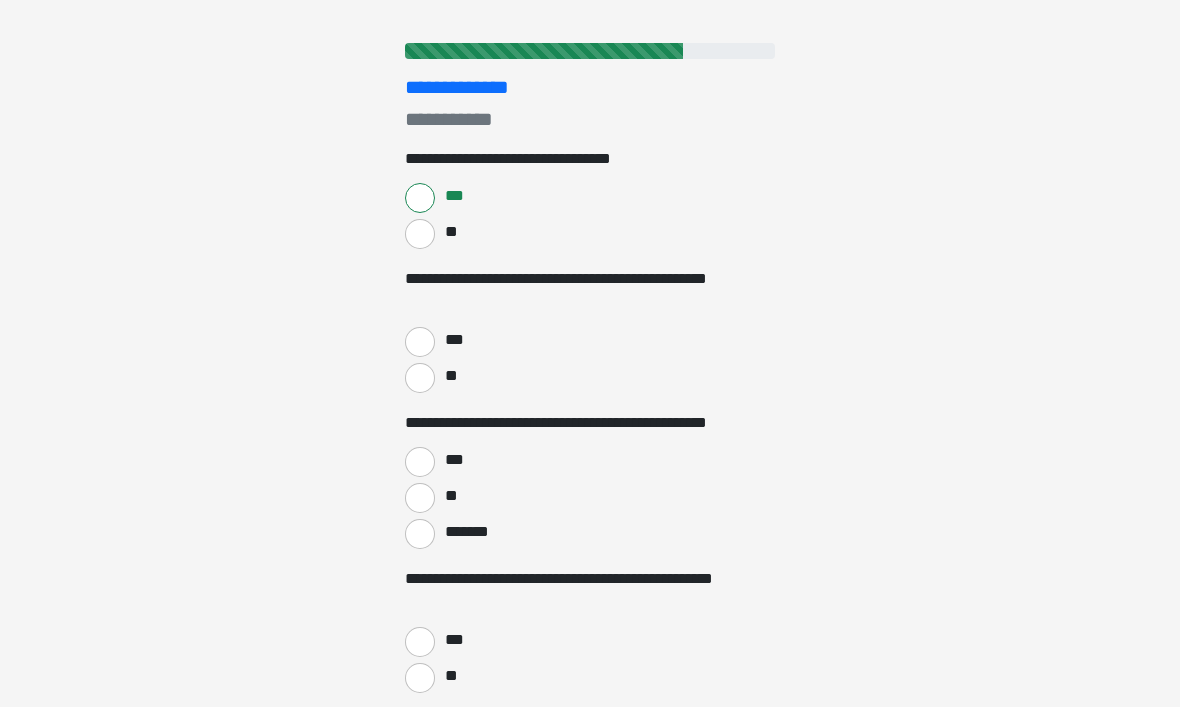 click on "**" at bounding box center (420, 379) 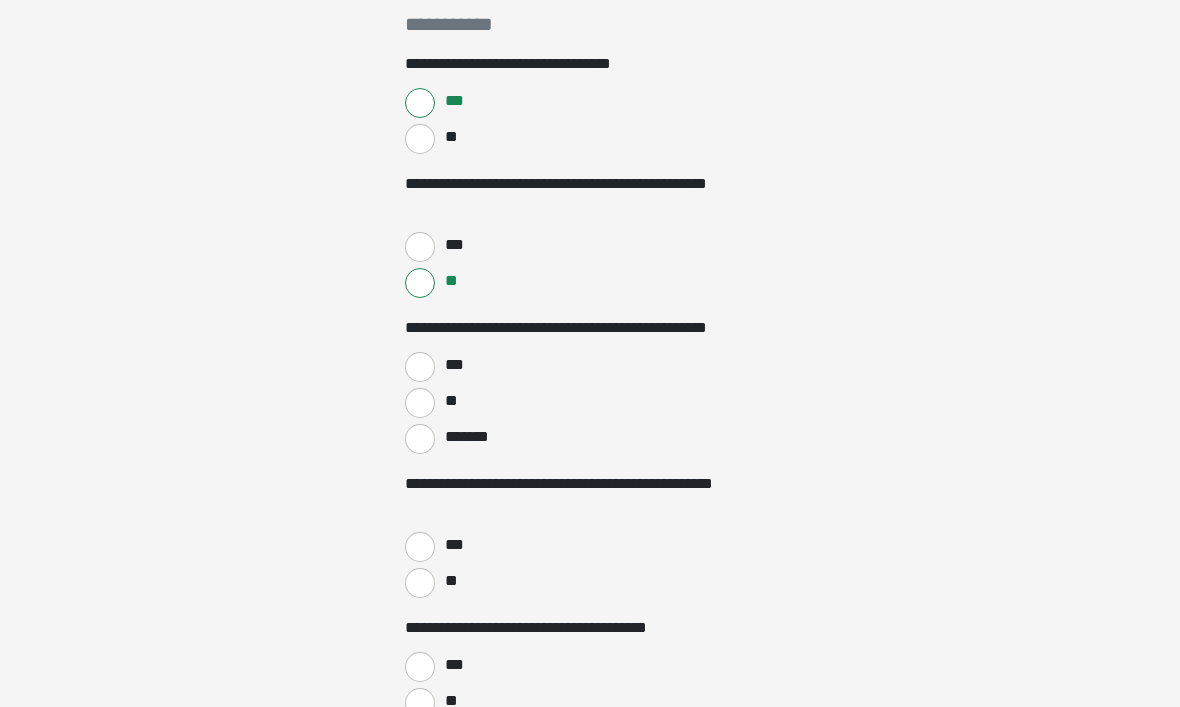 scroll, scrollTop: 319, scrollLeft: 0, axis: vertical 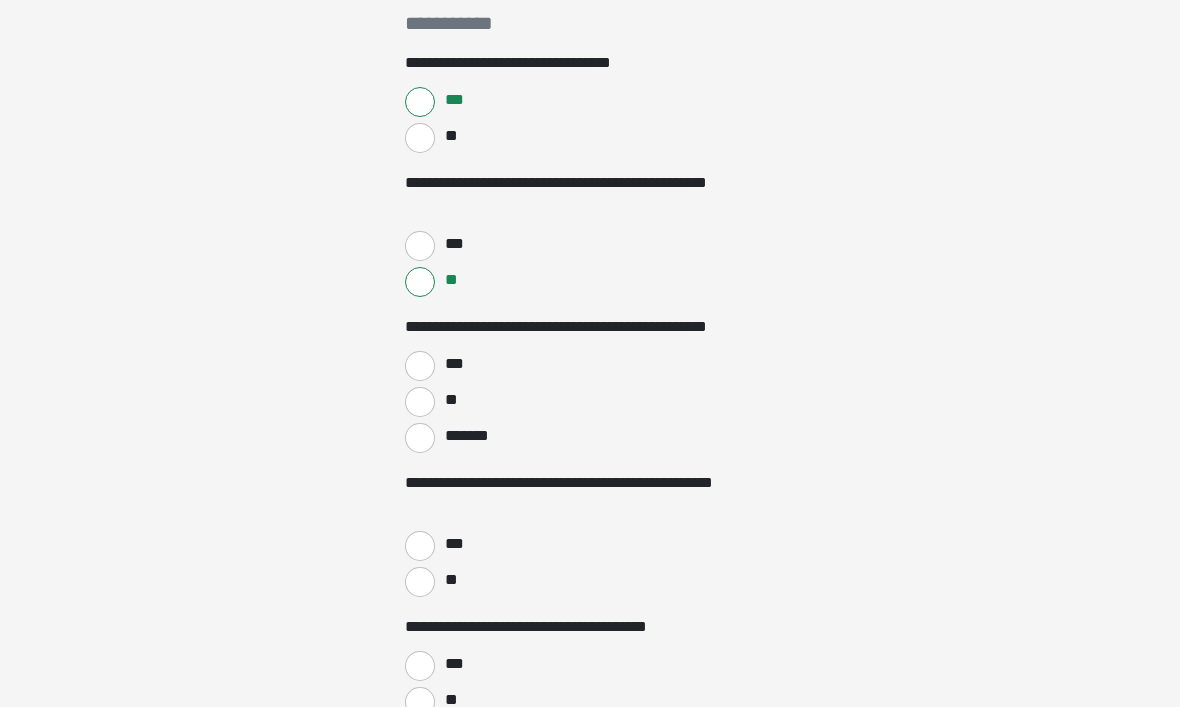 click on "***" at bounding box center (420, 367) 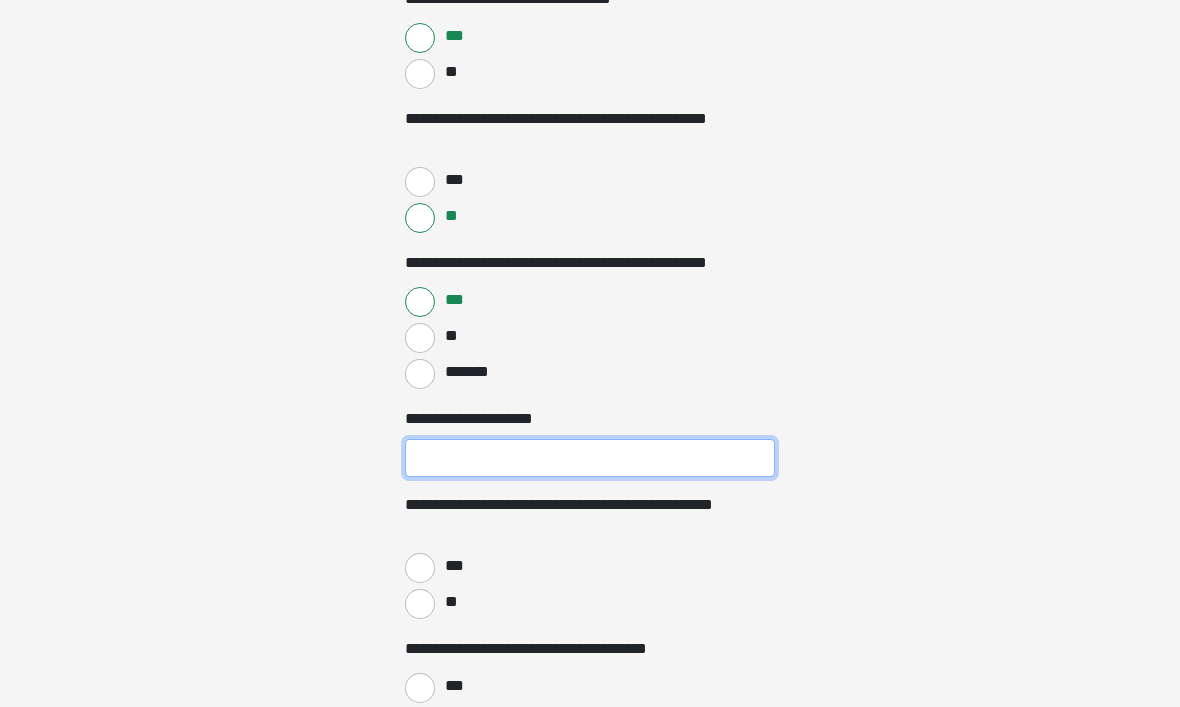 click on "**********" at bounding box center [590, 459] 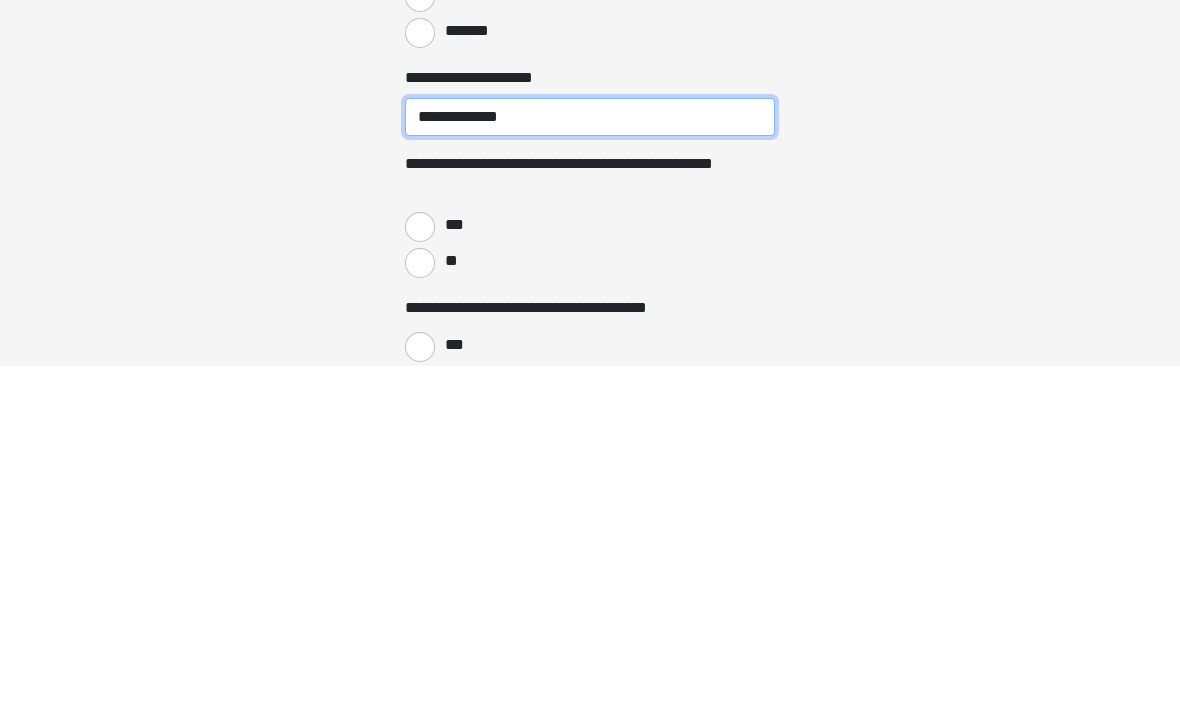type on "**********" 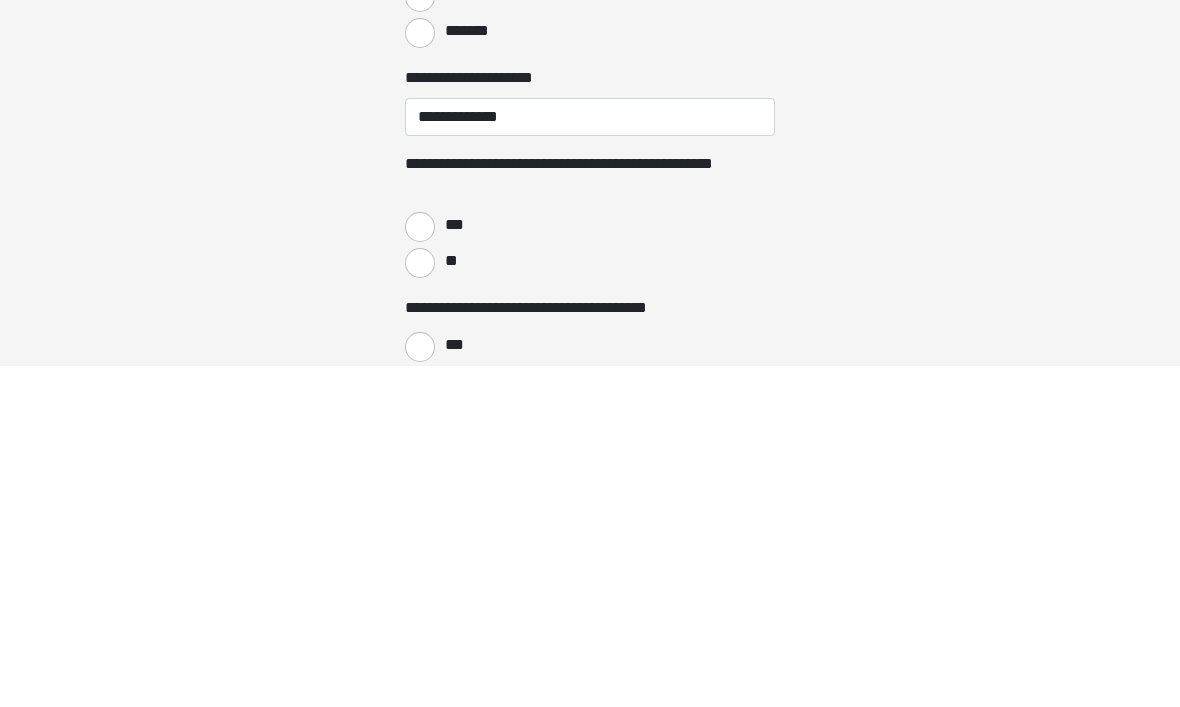 click on "***" at bounding box center [420, 569] 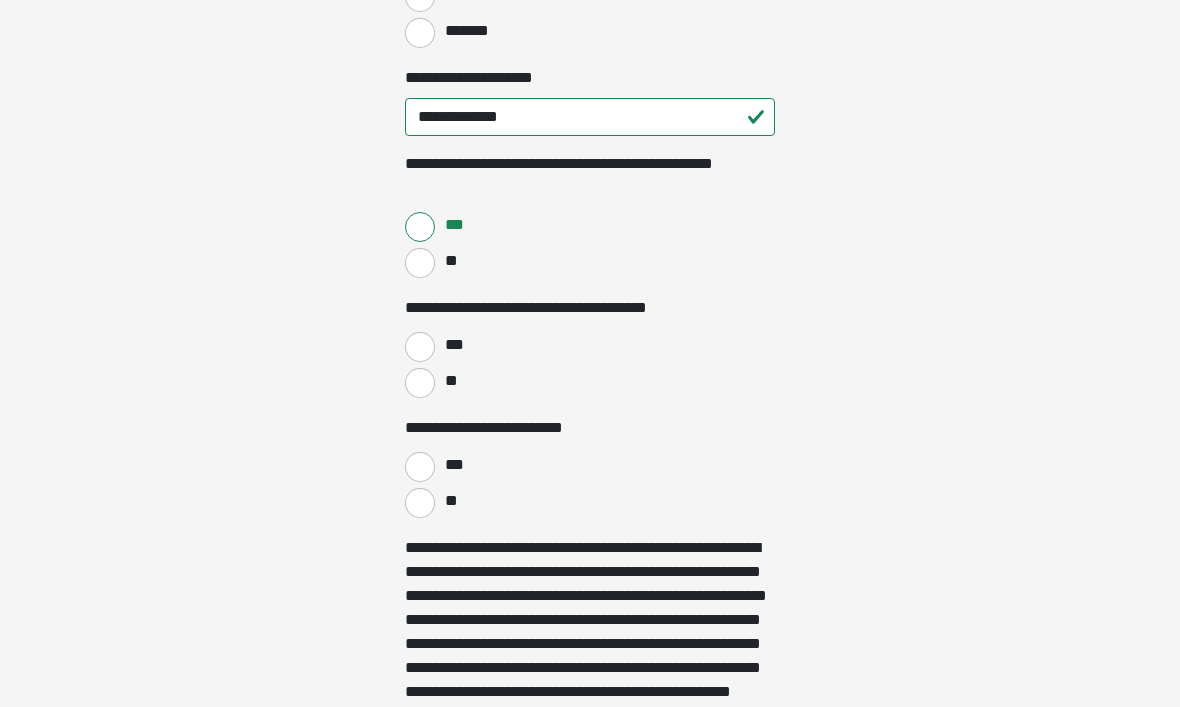 click on "**" at bounding box center [420, 383] 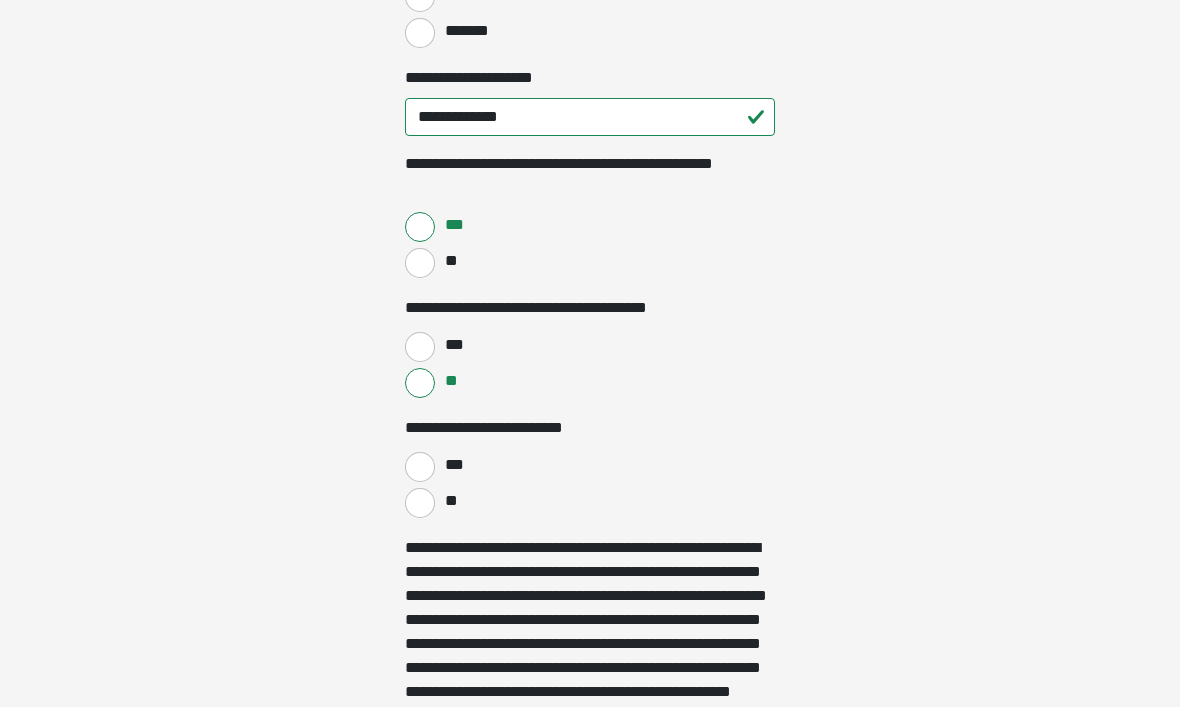click on "**" at bounding box center [420, 503] 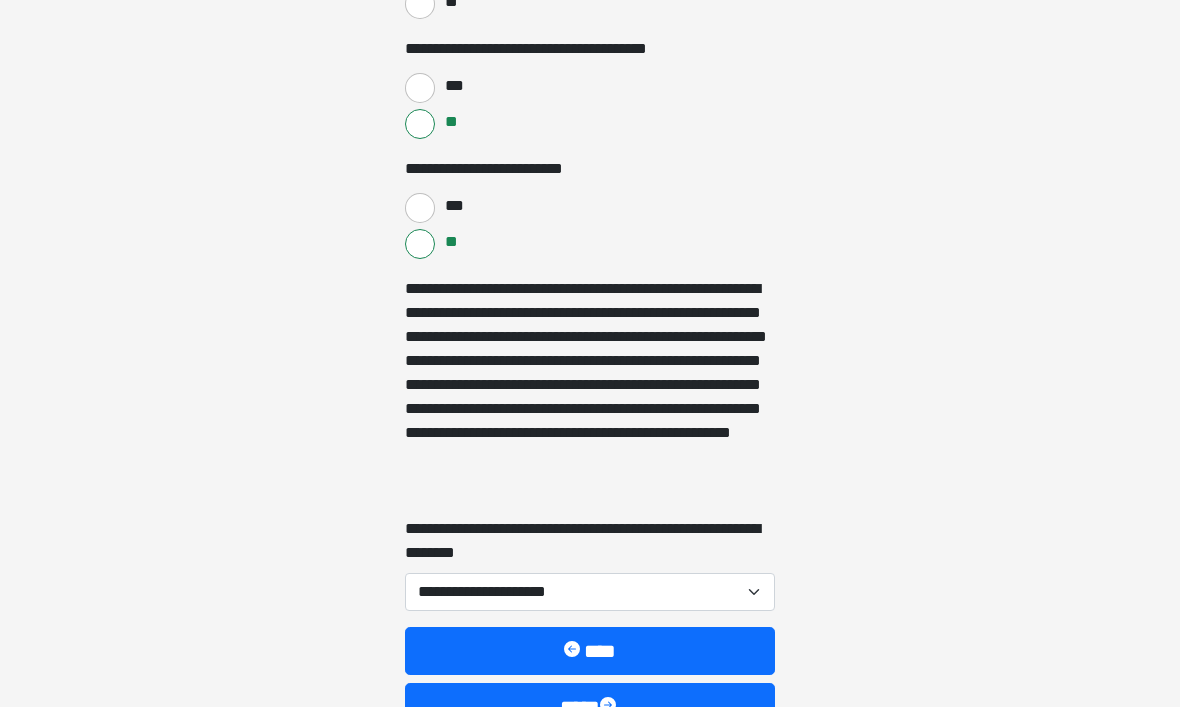 scroll, scrollTop: 1044, scrollLeft: 0, axis: vertical 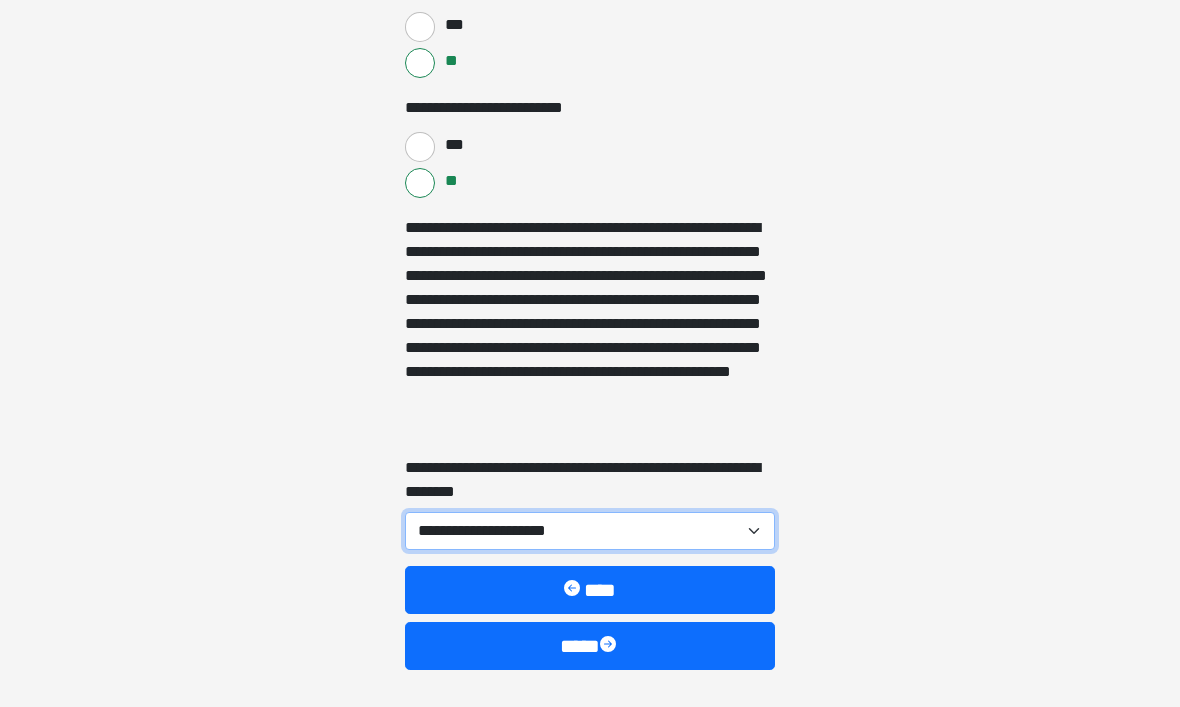 click on "**********" at bounding box center [590, 532] 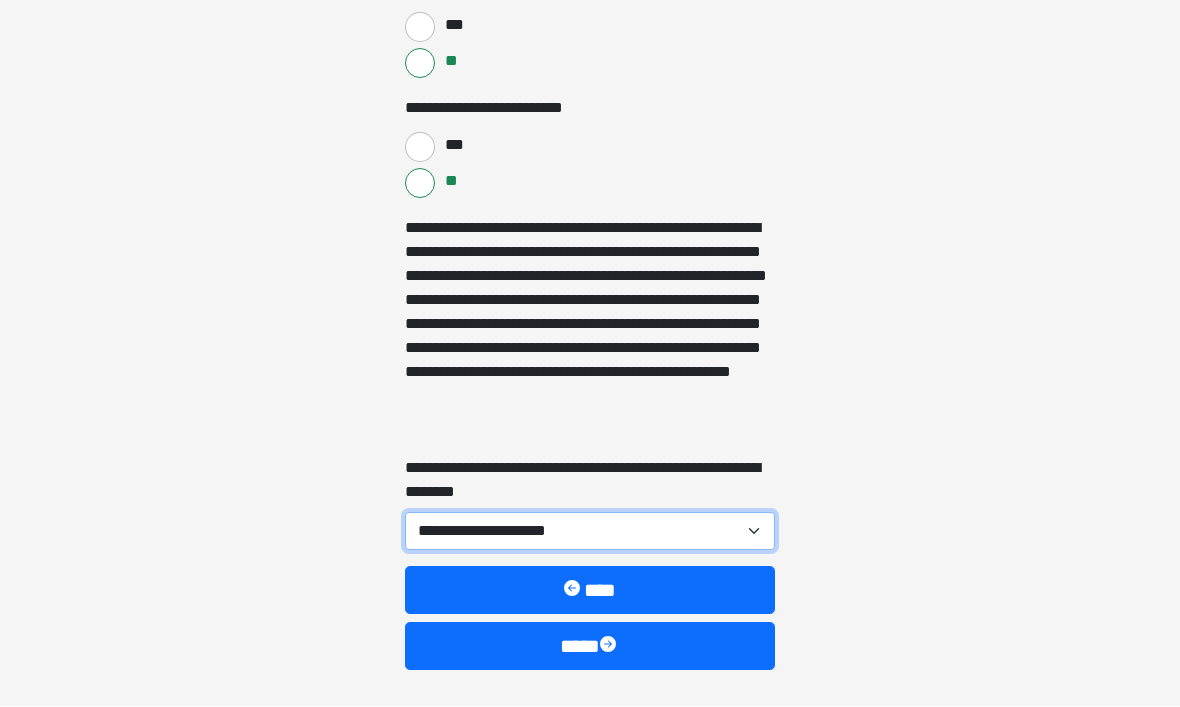 select on "***" 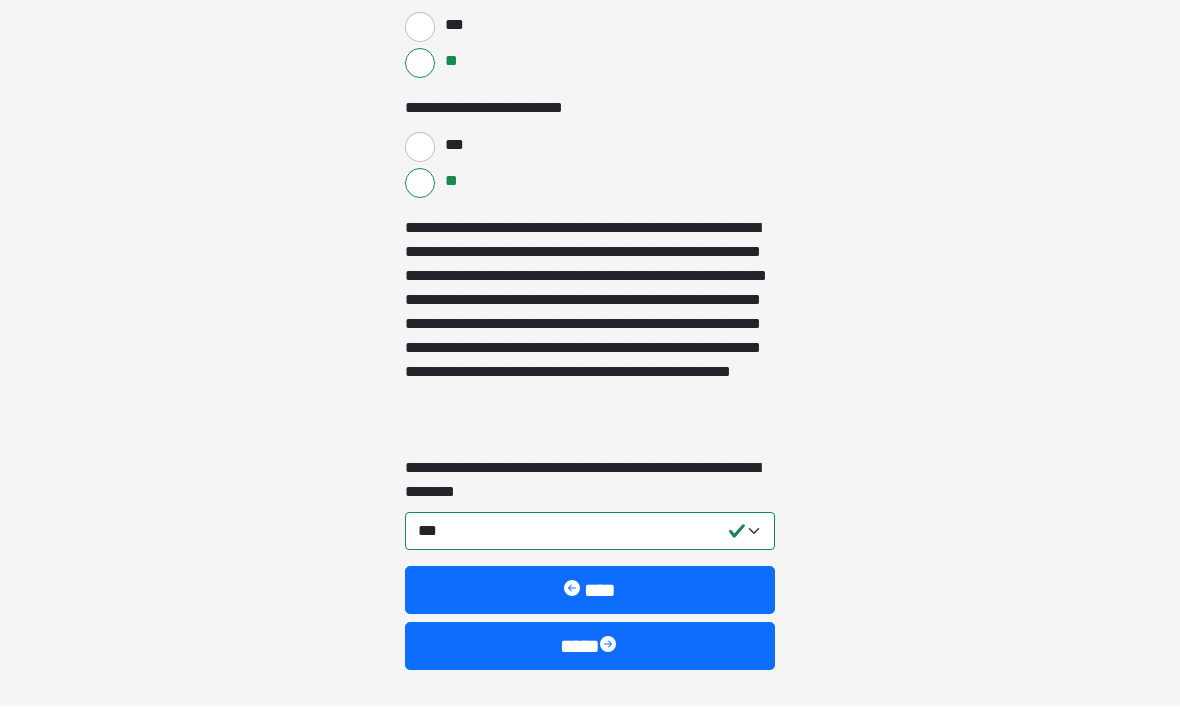 click on "****" at bounding box center [590, 647] 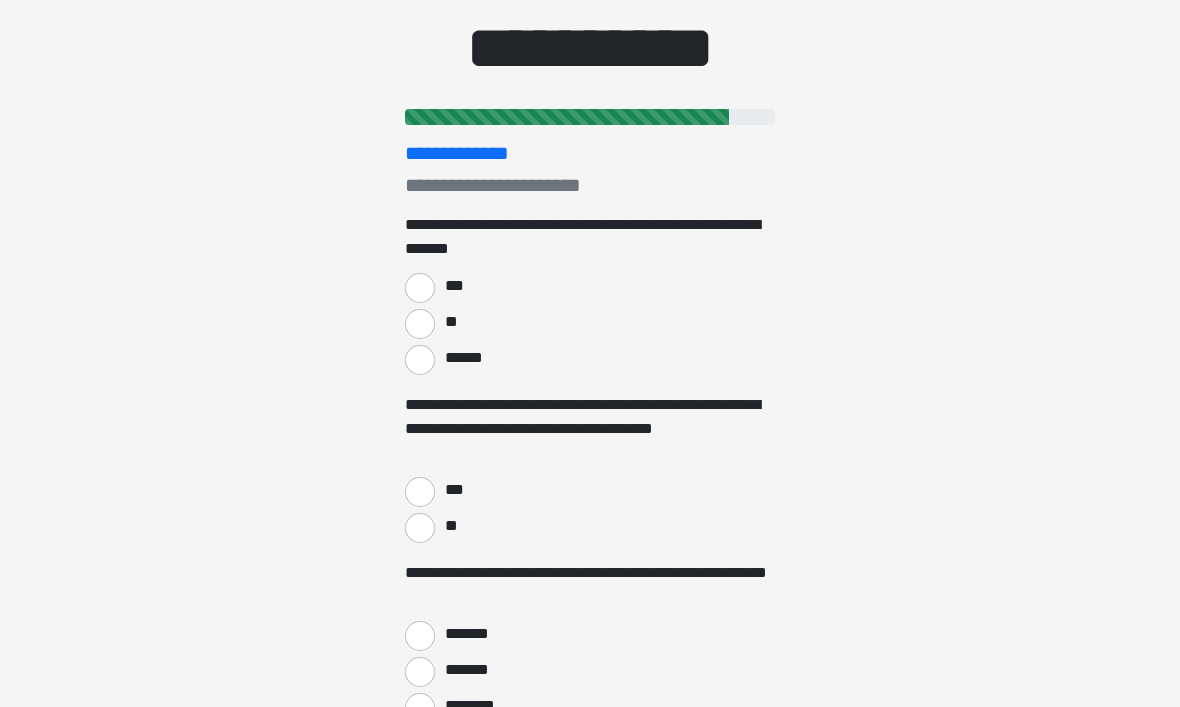 scroll, scrollTop: 0, scrollLeft: 0, axis: both 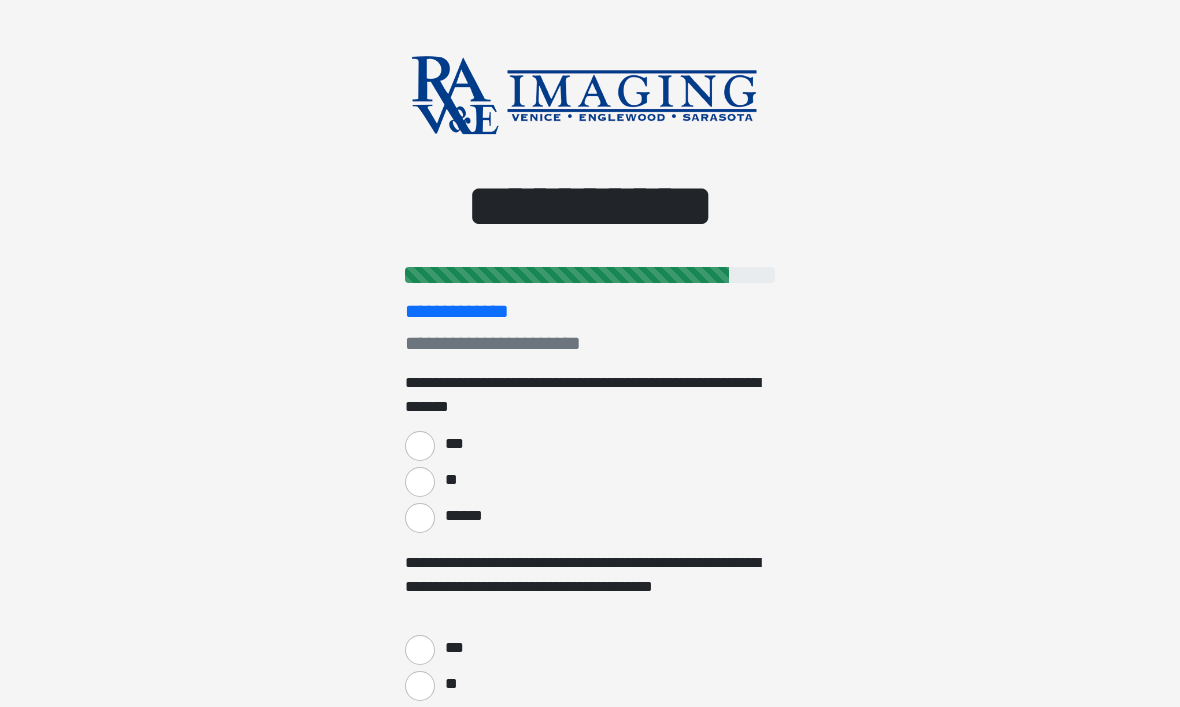 click on "**" at bounding box center (420, 482) 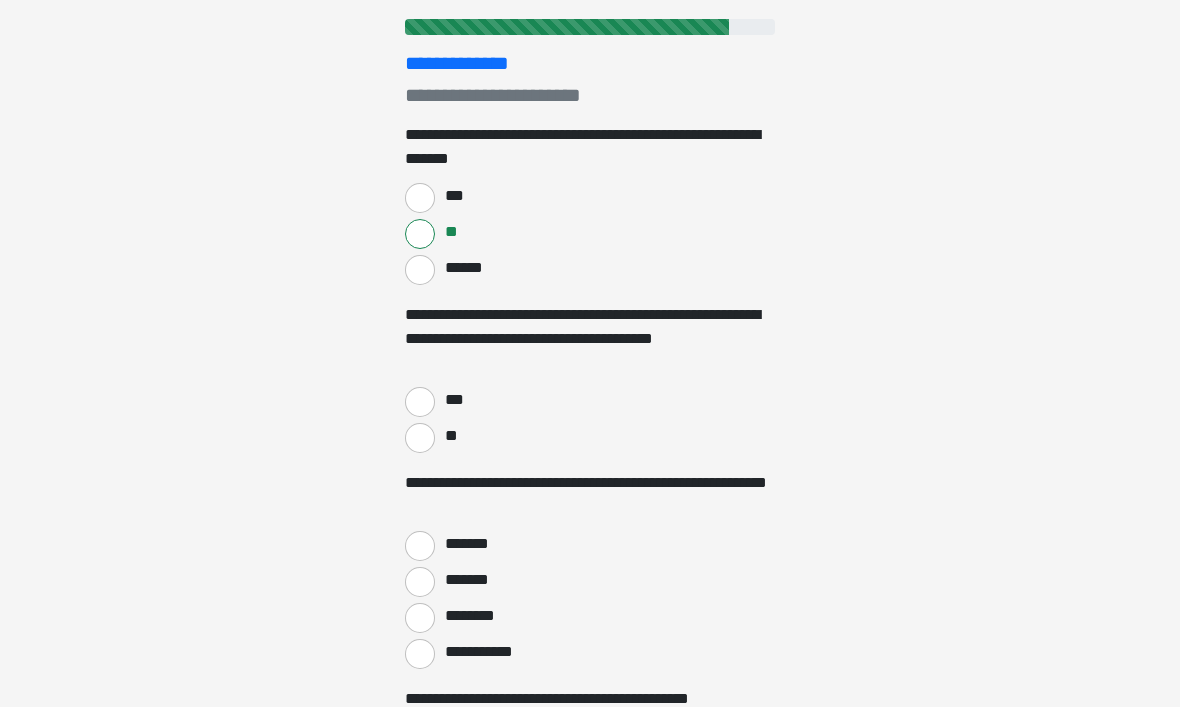 scroll, scrollTop: 249, scrollLeft: 0, axis: vertical 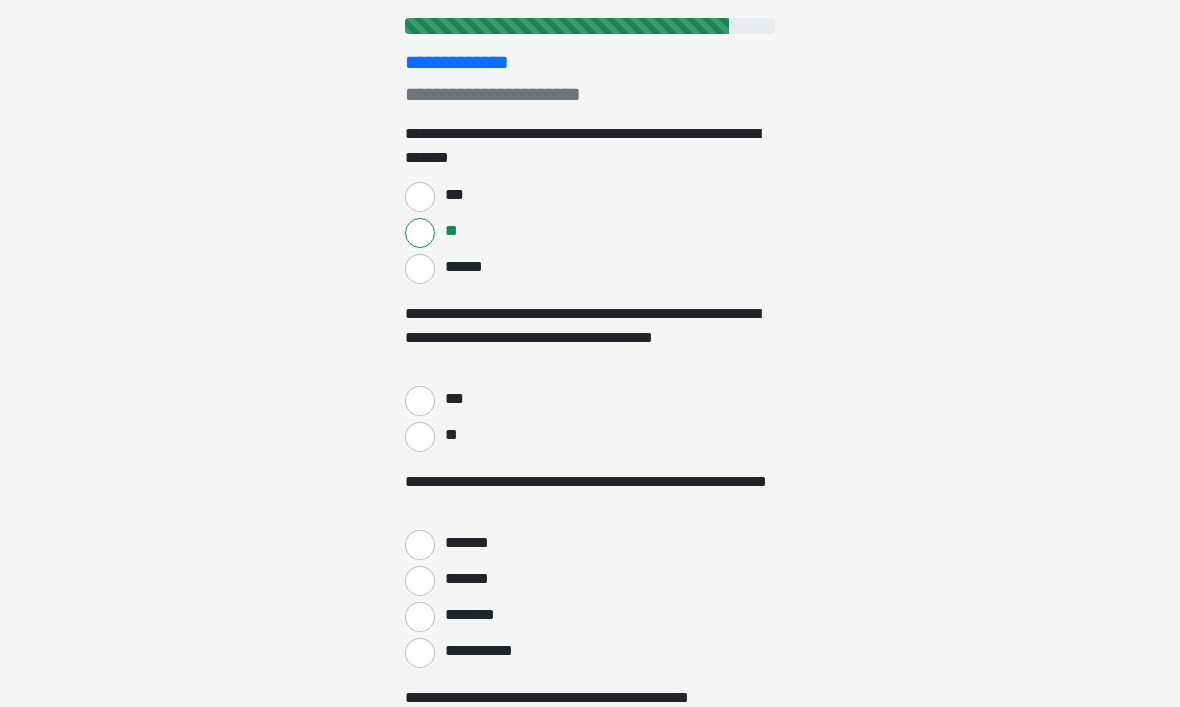 click on "**" at bounding box center (450, 435) 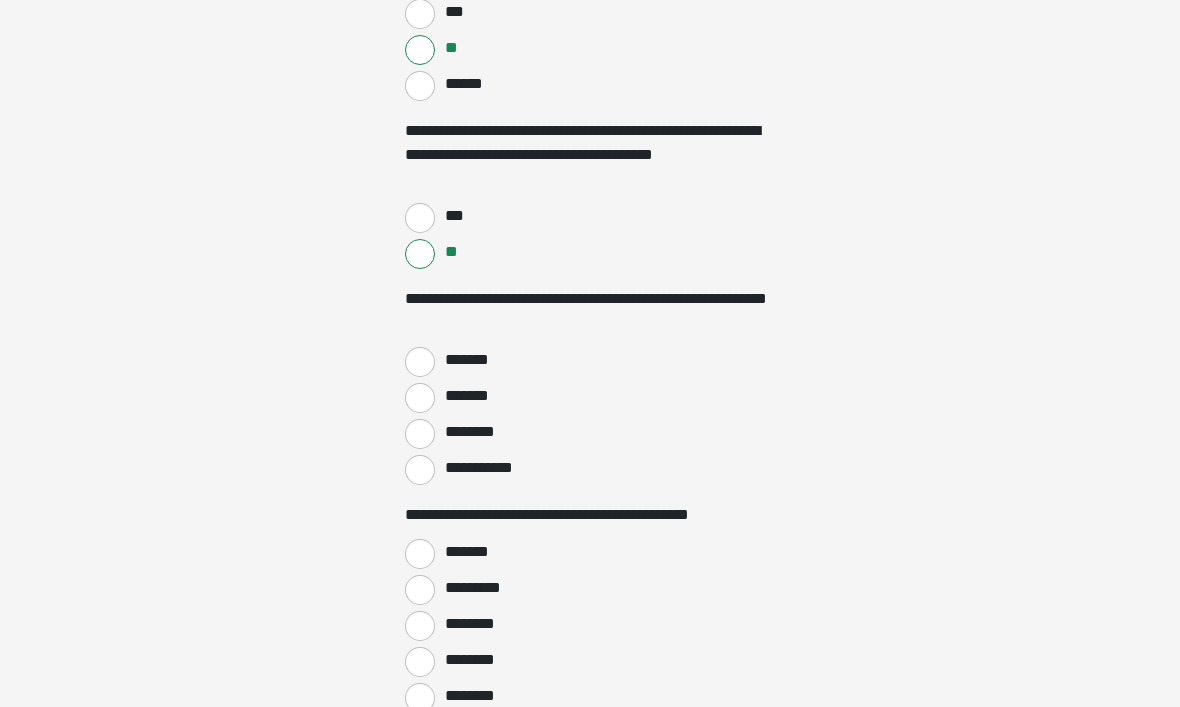 scroll, scrollTop: 434, scrollLeft: 0, axis: vertical 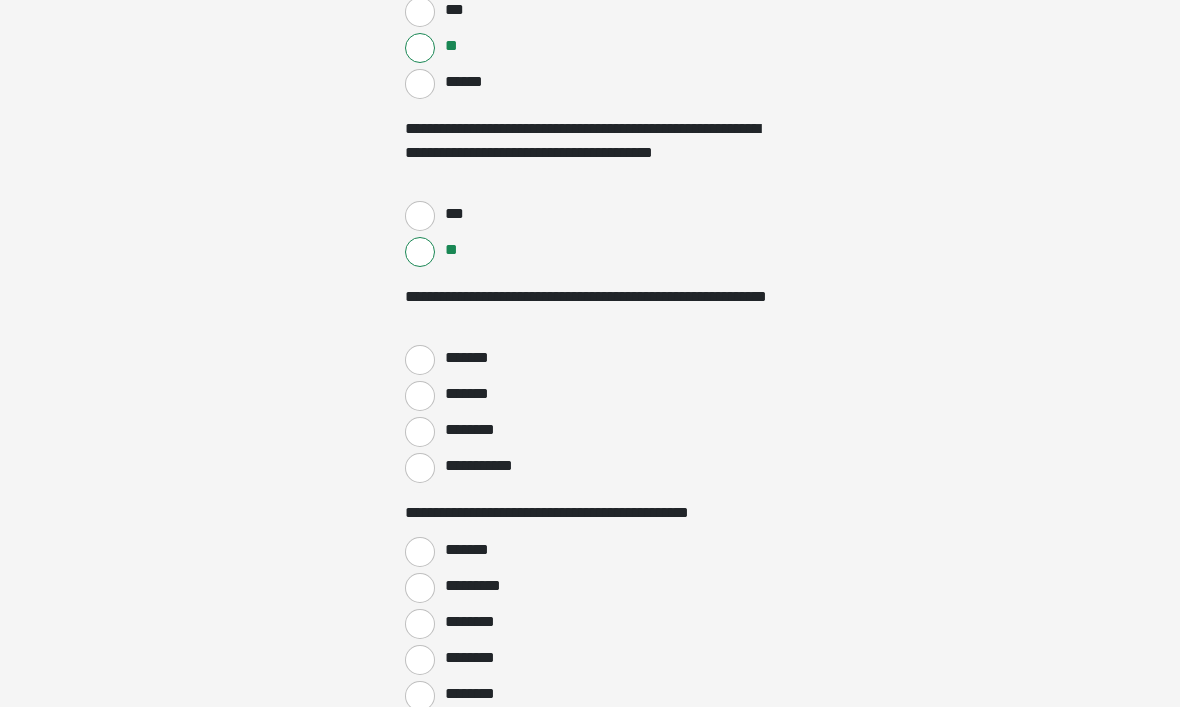 click on "**********" at bounding box center (420, 468) 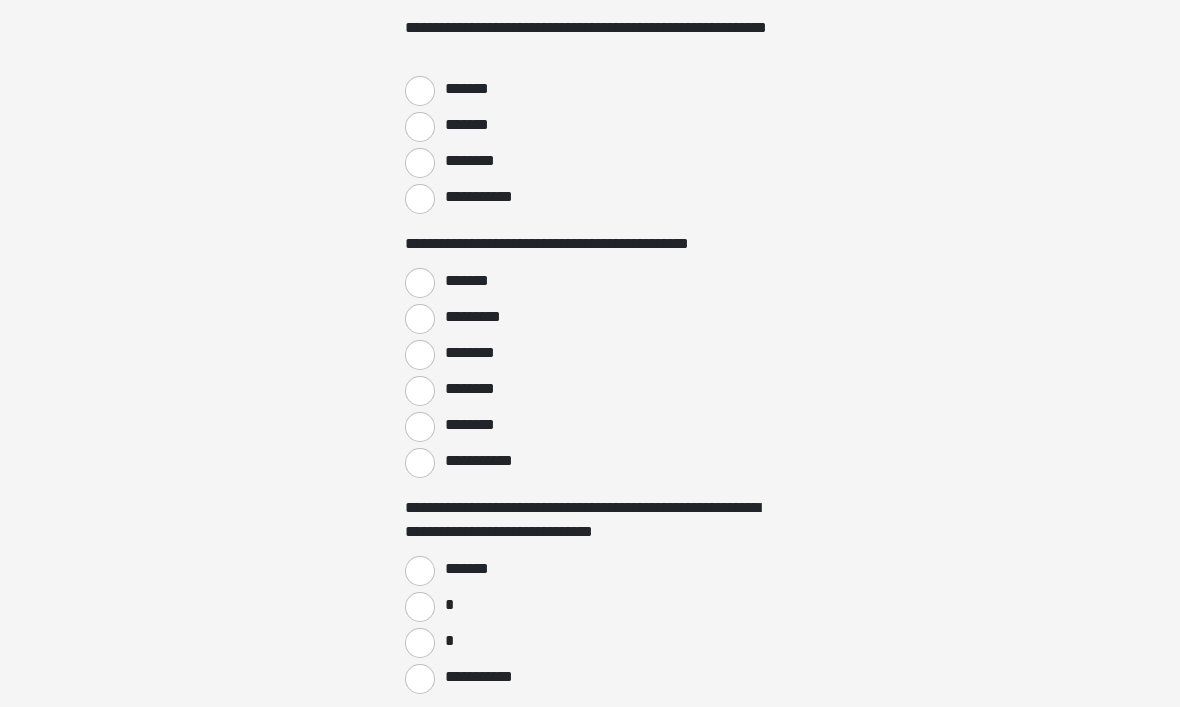 scroll, scrollTop: 703, scrollLeft: 0, axis: vertical 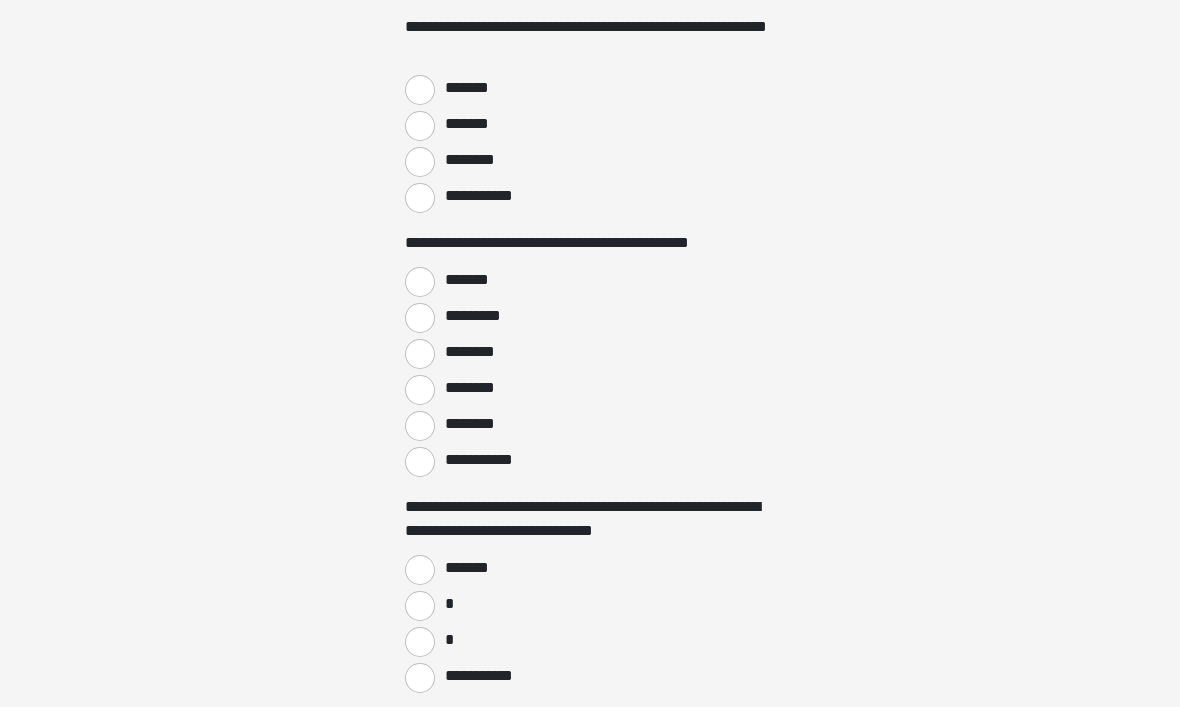 click on "*********" at bounding box center (420, 319) 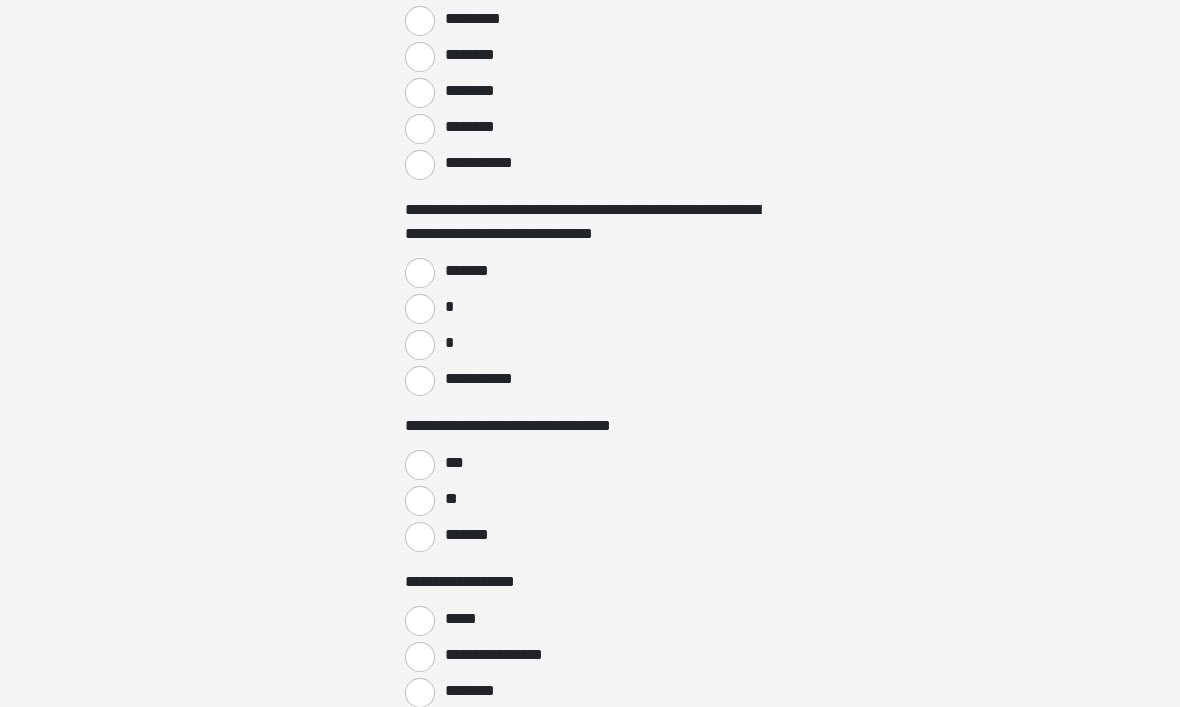 scroll, scrollTop: 1002, scrollLeft: 0, axis: vertical 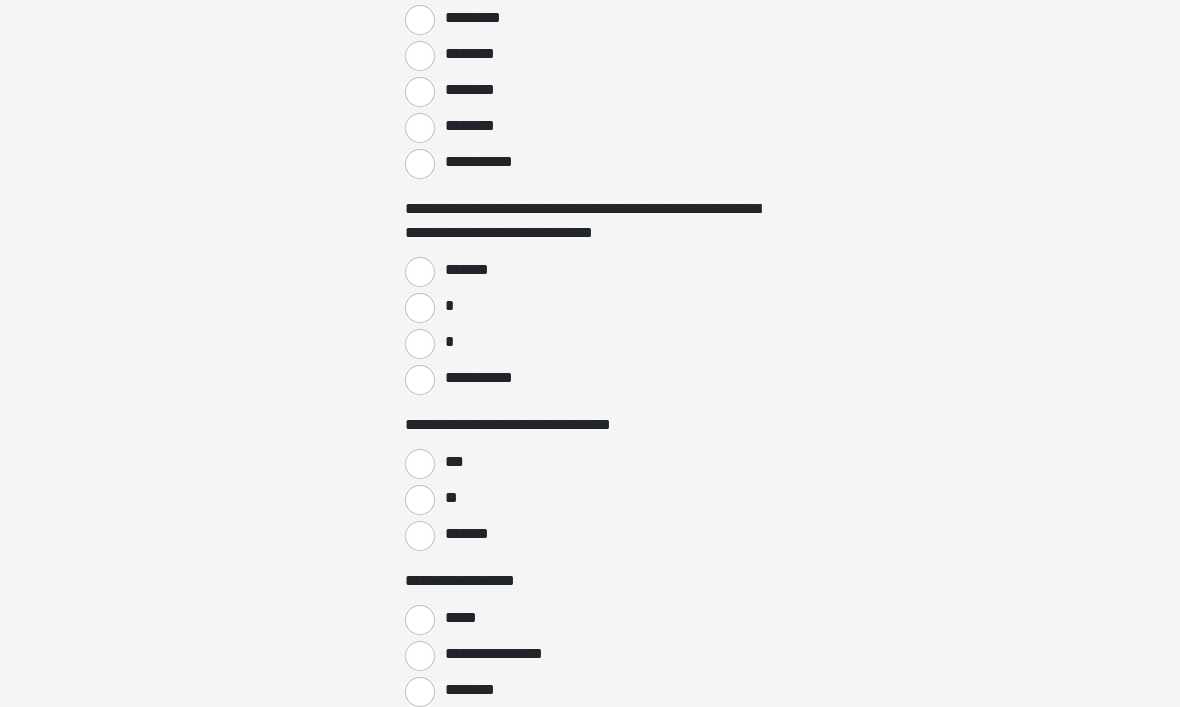 click on "*******" at bounding box center (420, 272) 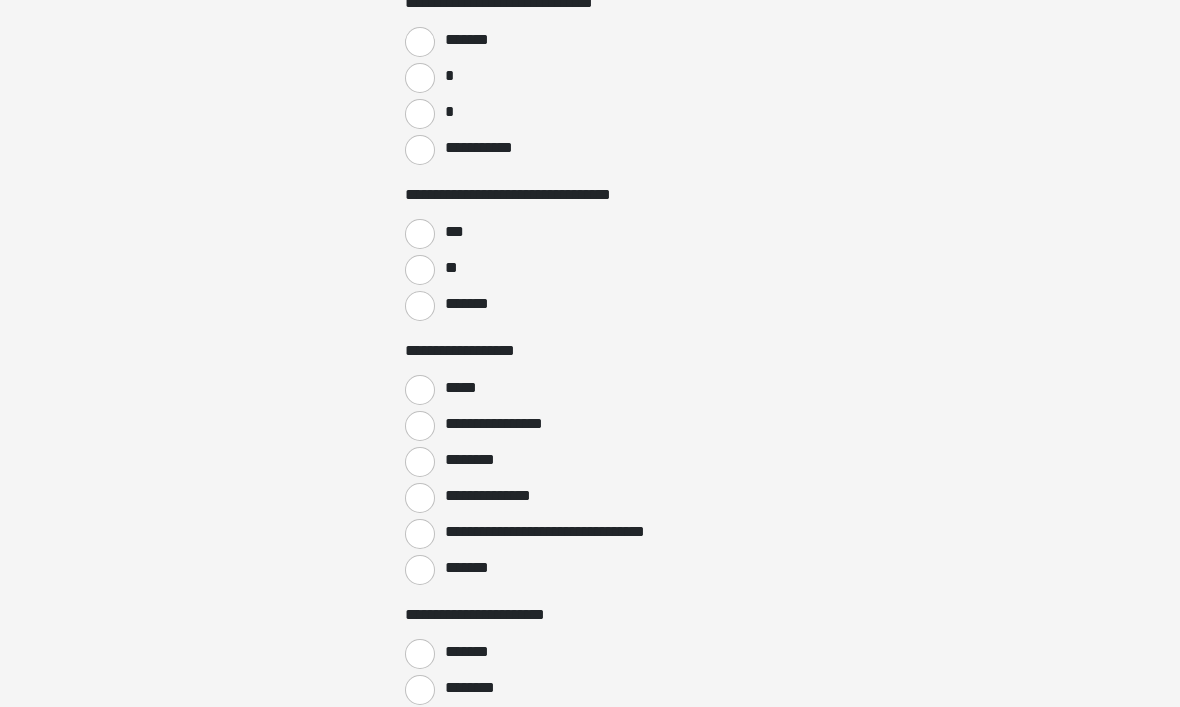 scroll, scrollTop: 1232, scrollLeft: 0, axis: vertical 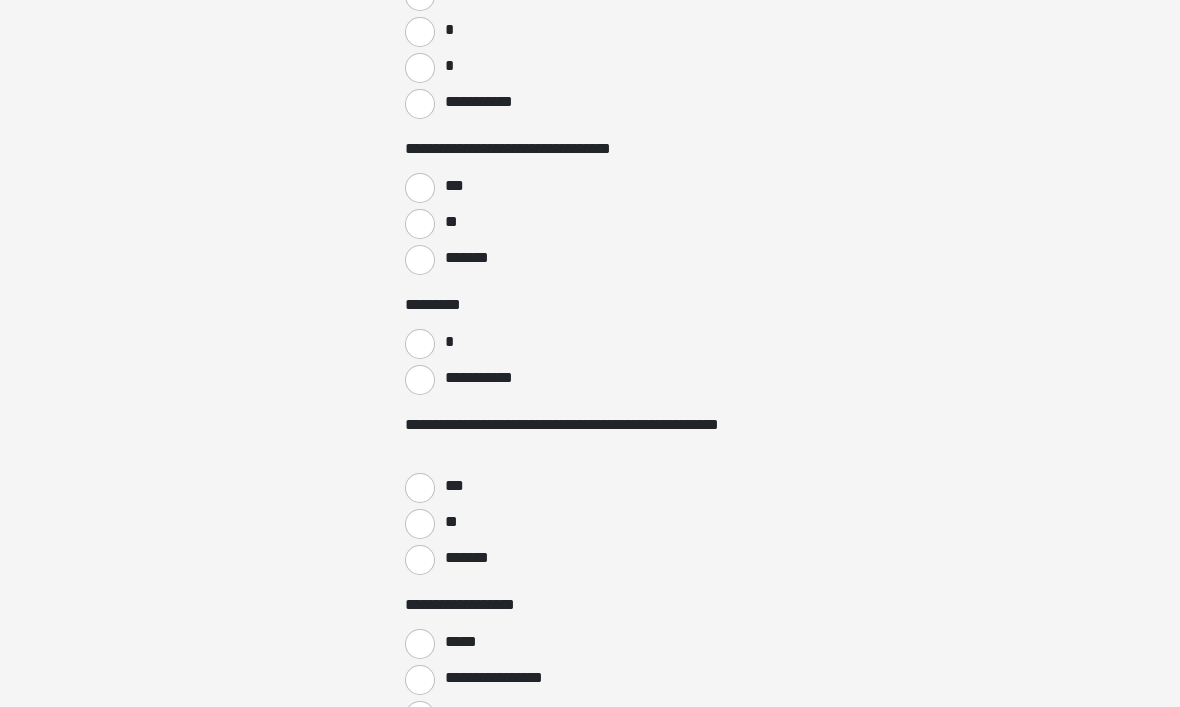 click on "**********" at bounding box center (420, 381) 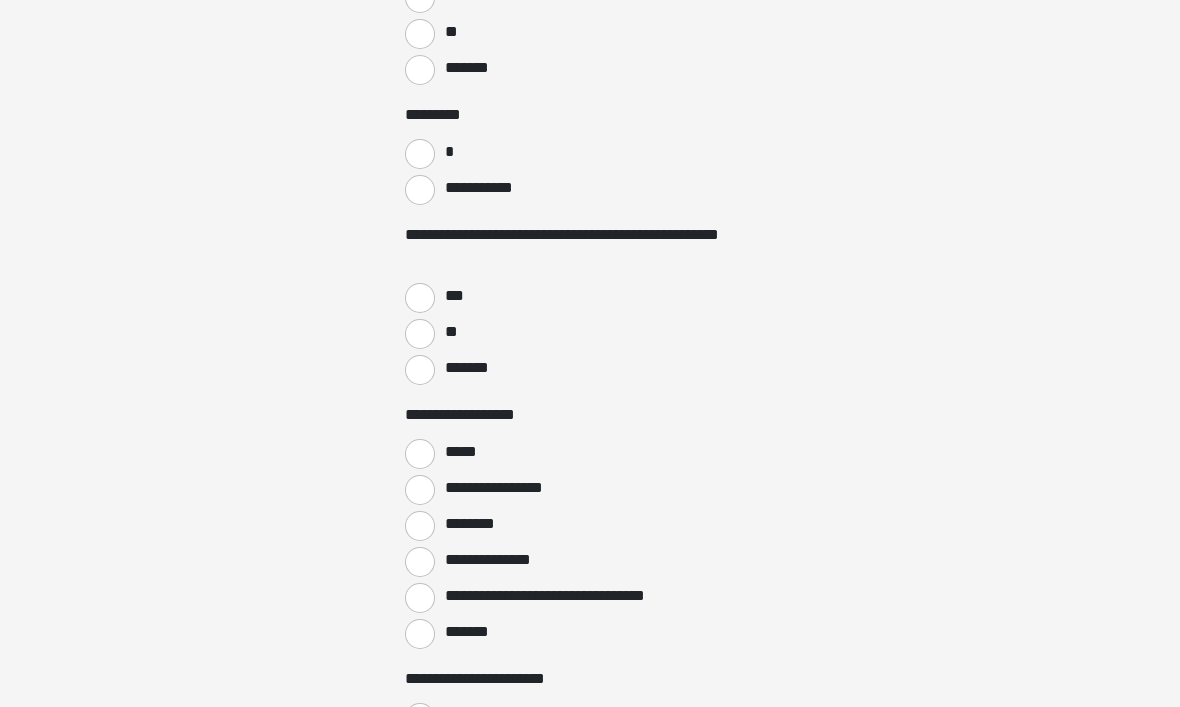 scroll, scrollTop: 1468, scrollLeft: 0, axis: vertical 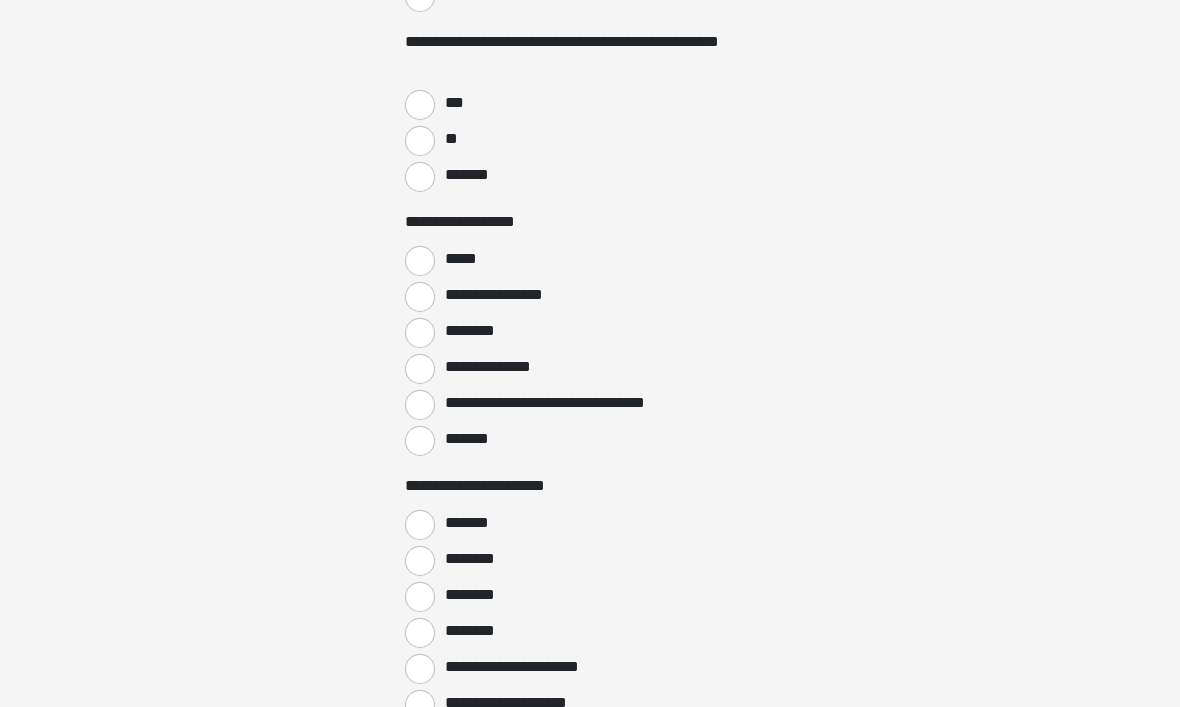 click on "*****" at bounding box center (420, 261) 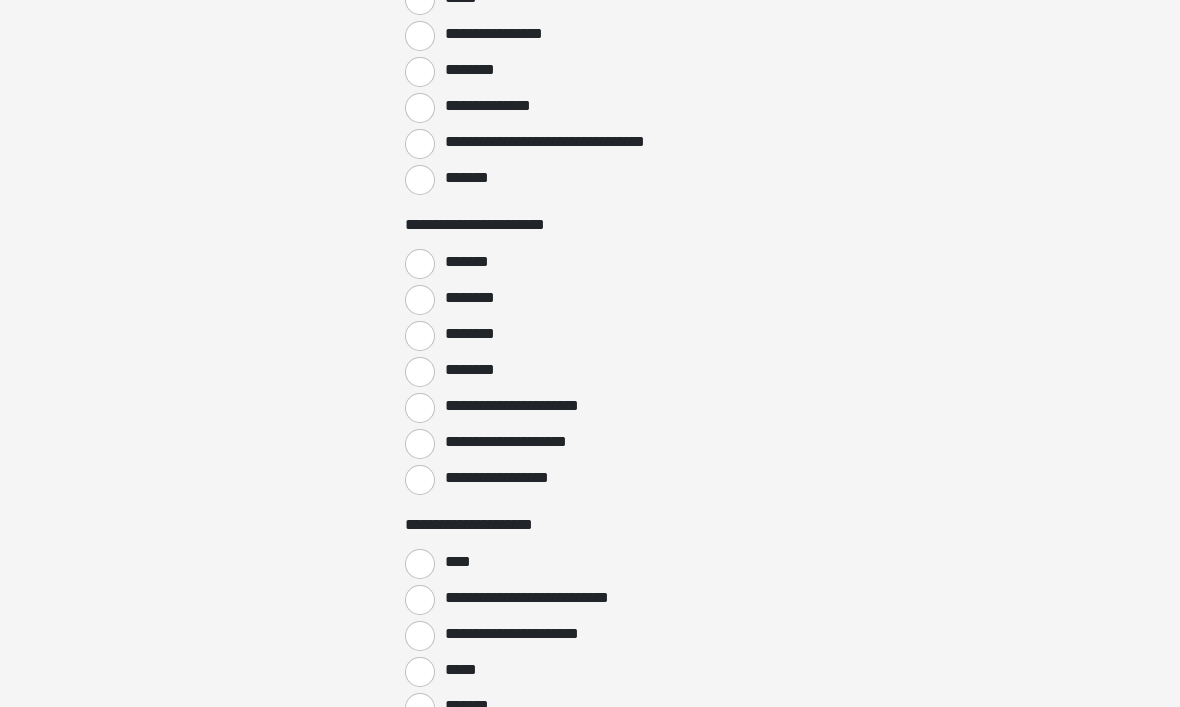 scroll, scrollTop: 1922, scrollLeft: 0, axis: vertical 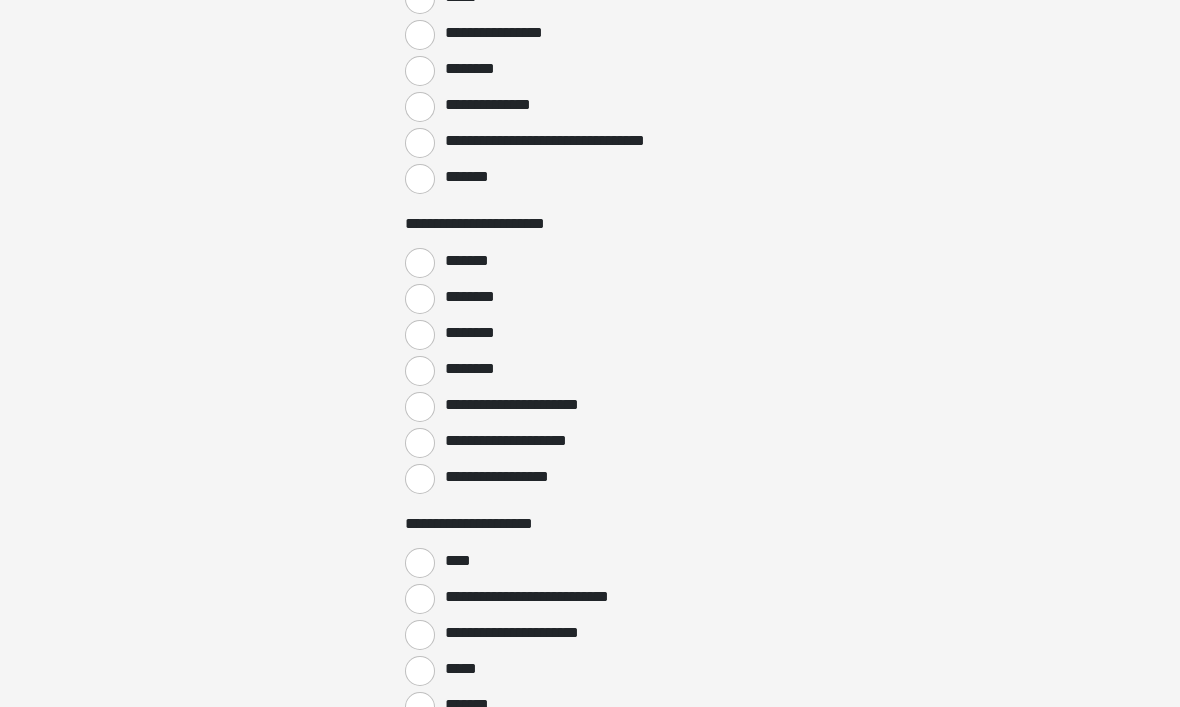 click on "**********" at bounding box center (420, 480) 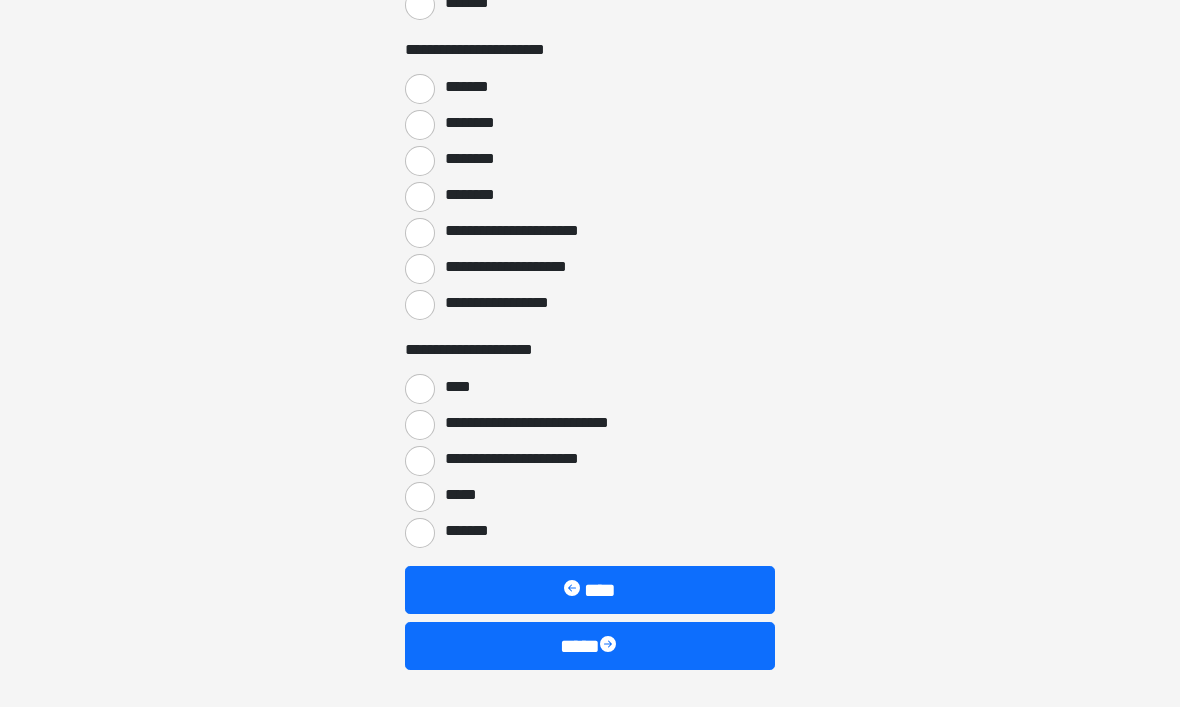 scroll, scrollTop: 2096, scrollLeft: 0, axis: vertical 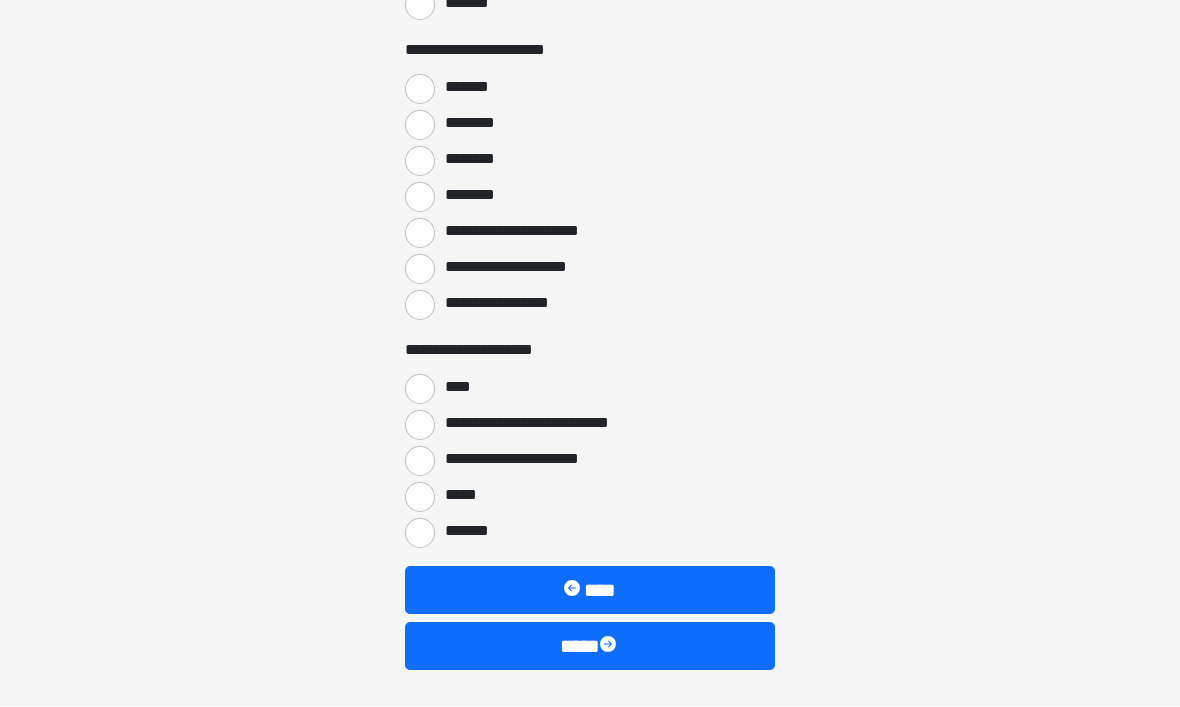 click on "****" at bounding box center [420, 390] 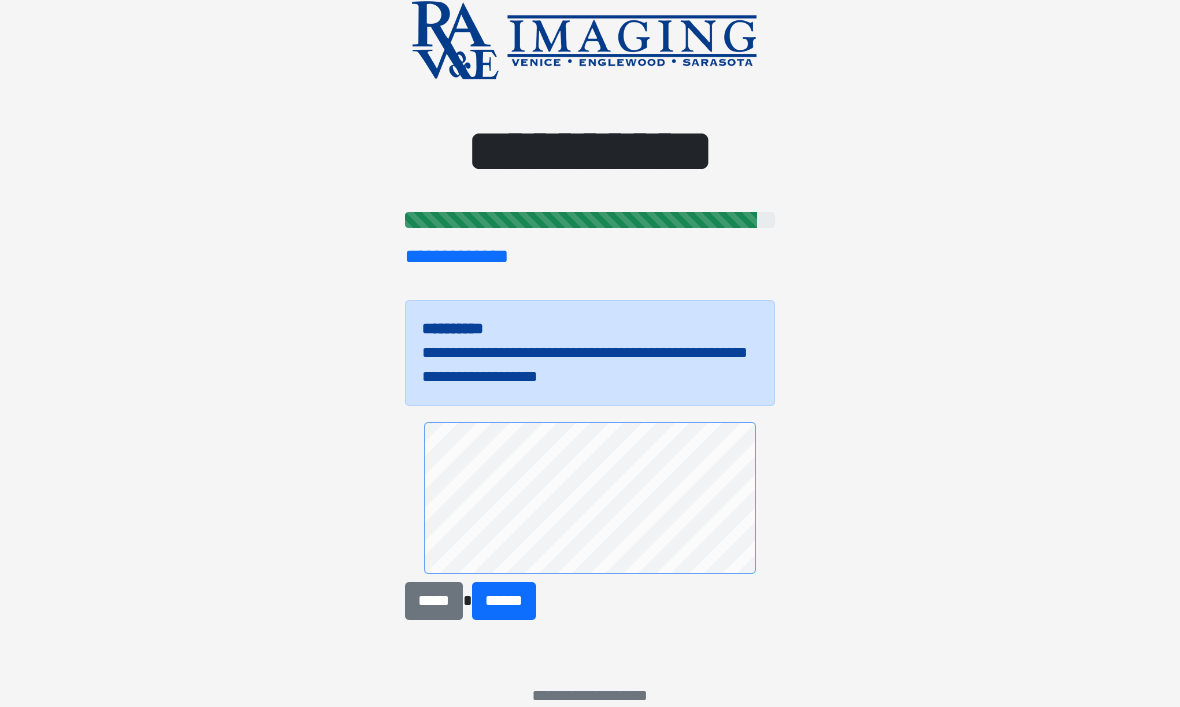 scroll, scrollTop: 61, scrollLeft: 0, axis: vertical 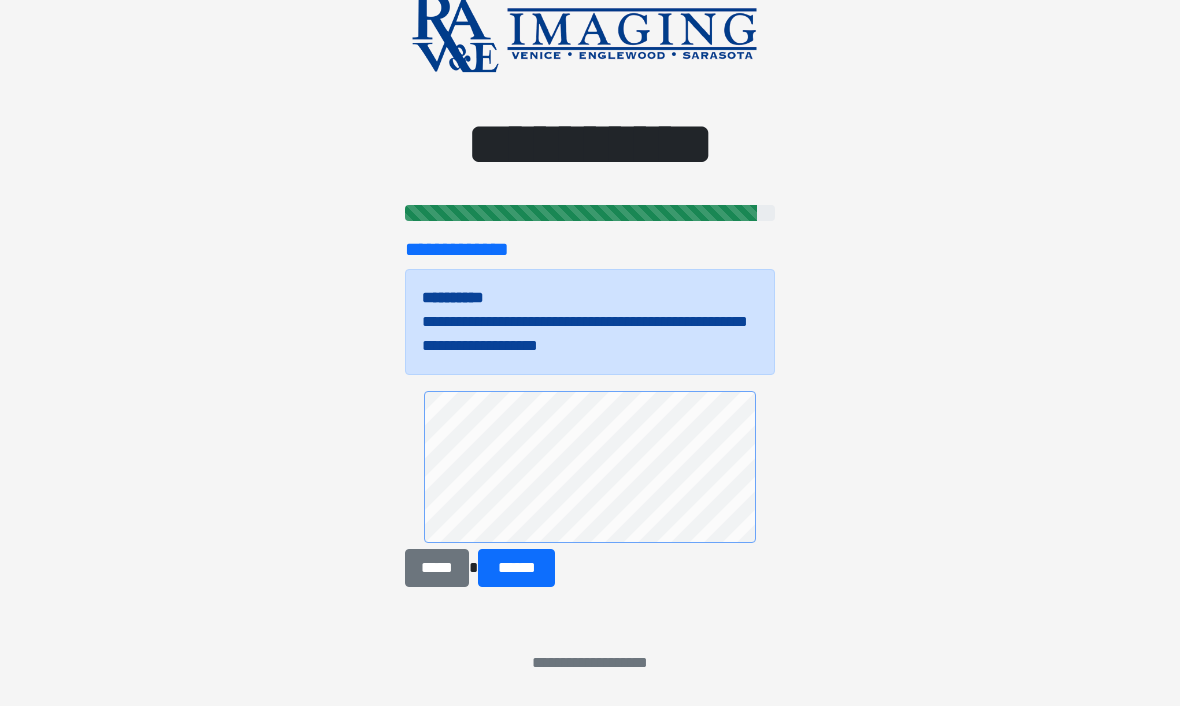click on "******" at bounding box center (516, 569) 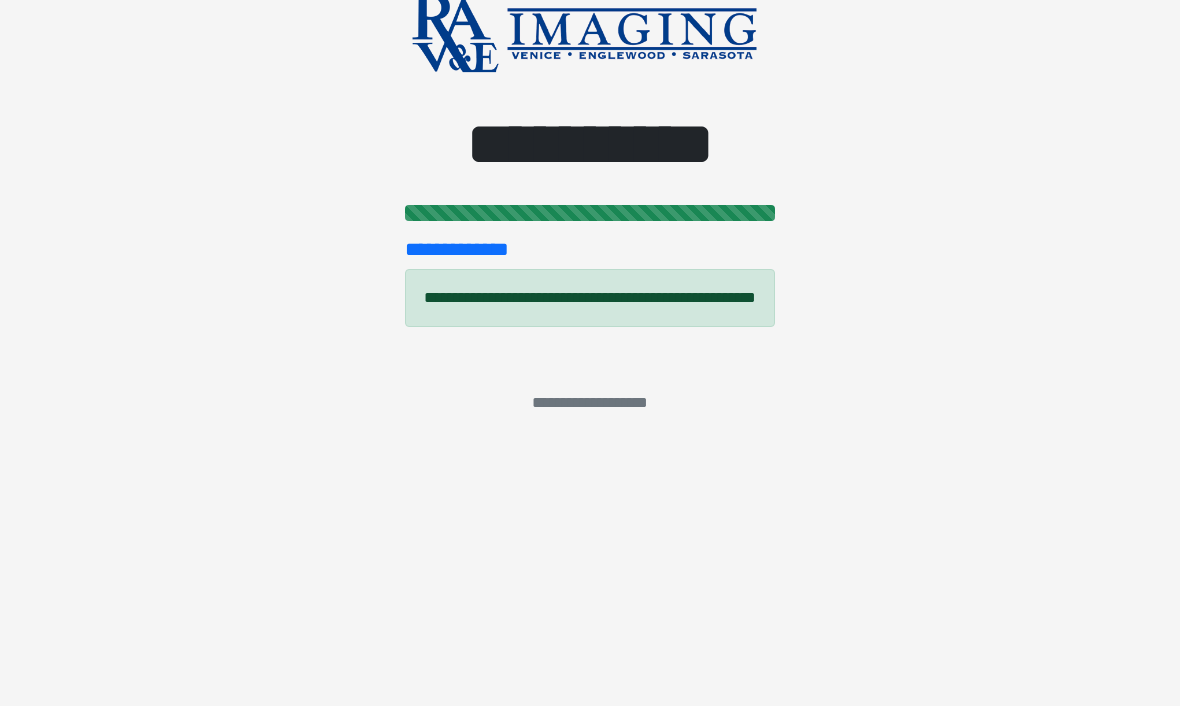 scroll, scrollTop: 0, scrollLeft: 0, axis: both 